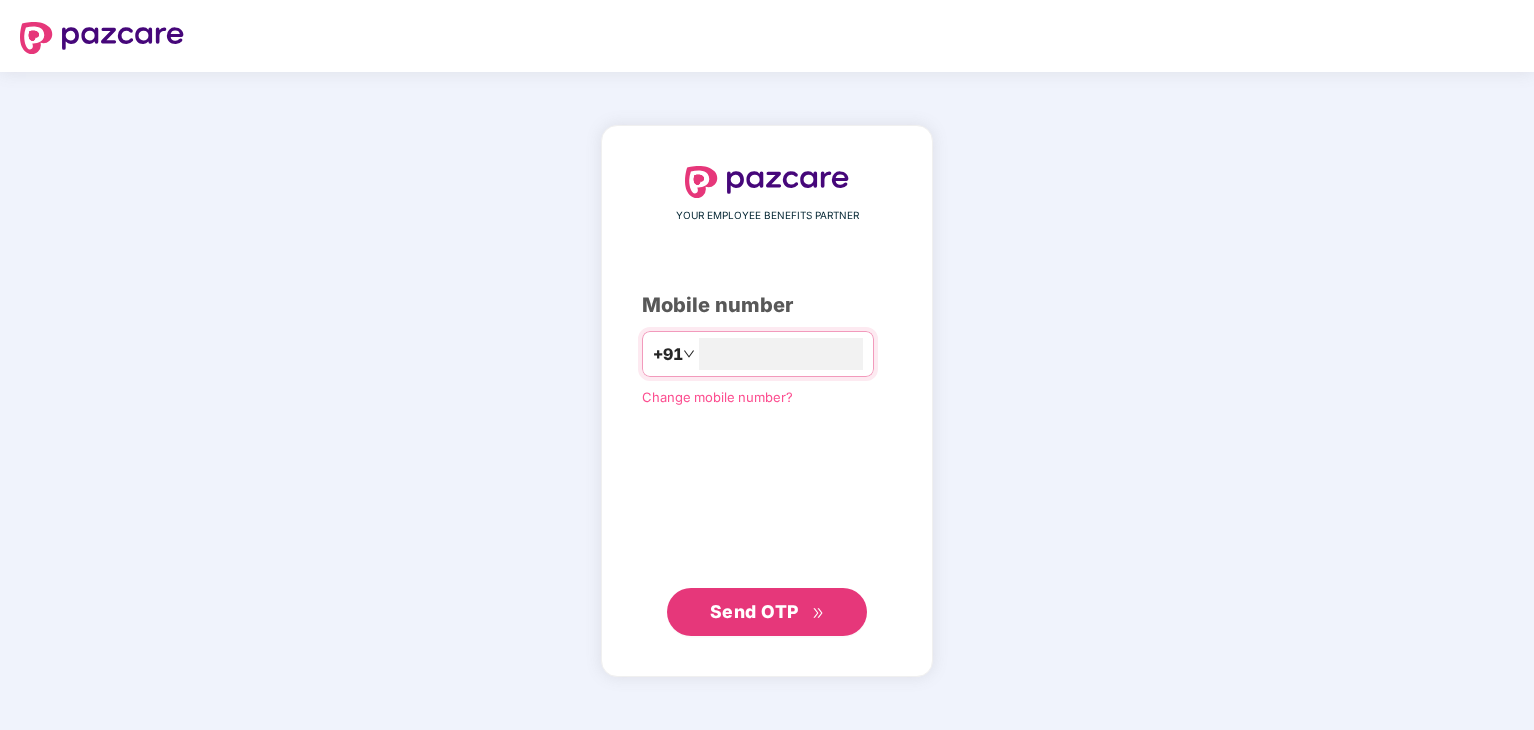 scroll, scrollTop: 0, scrollLeft: 0, axis: both 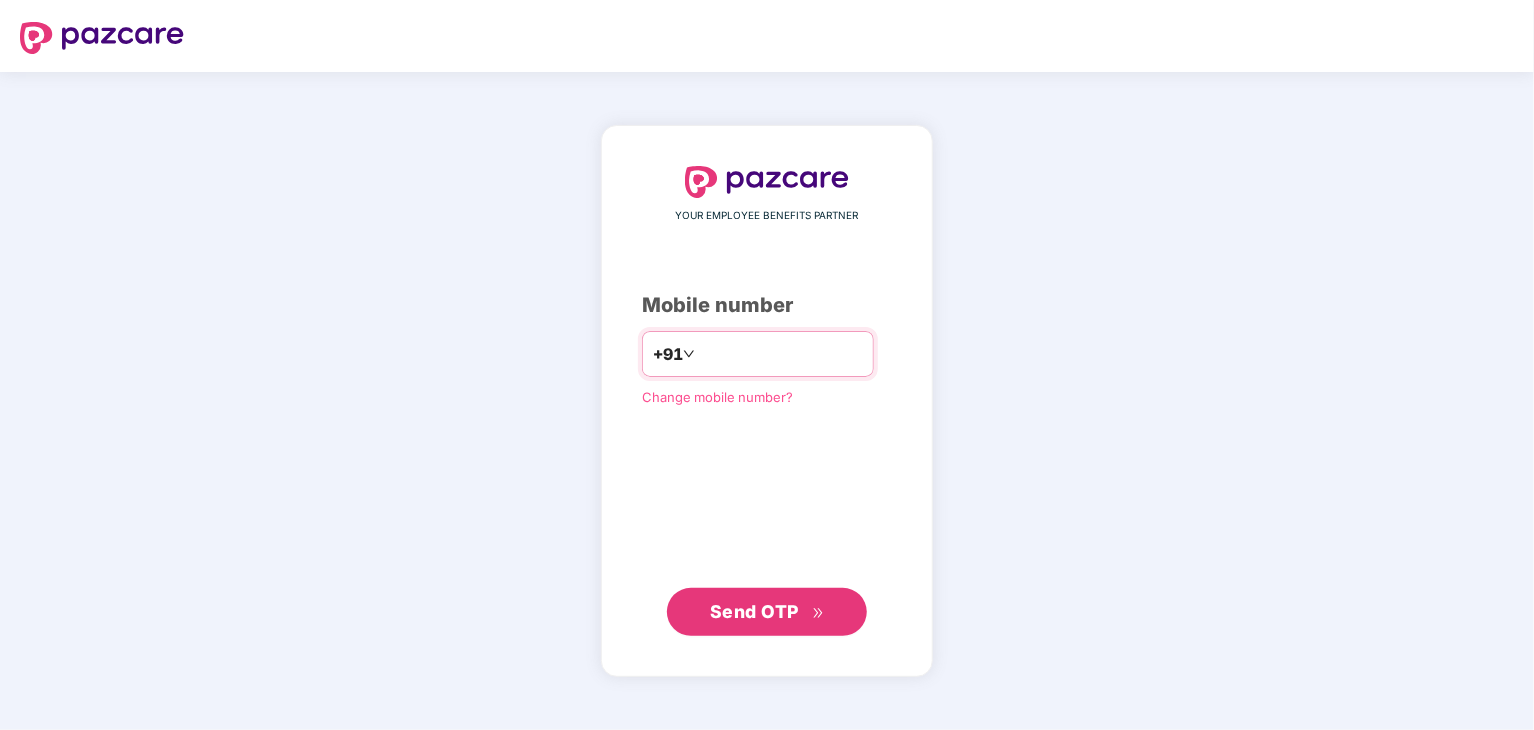 click at bounding box center (781, 354) 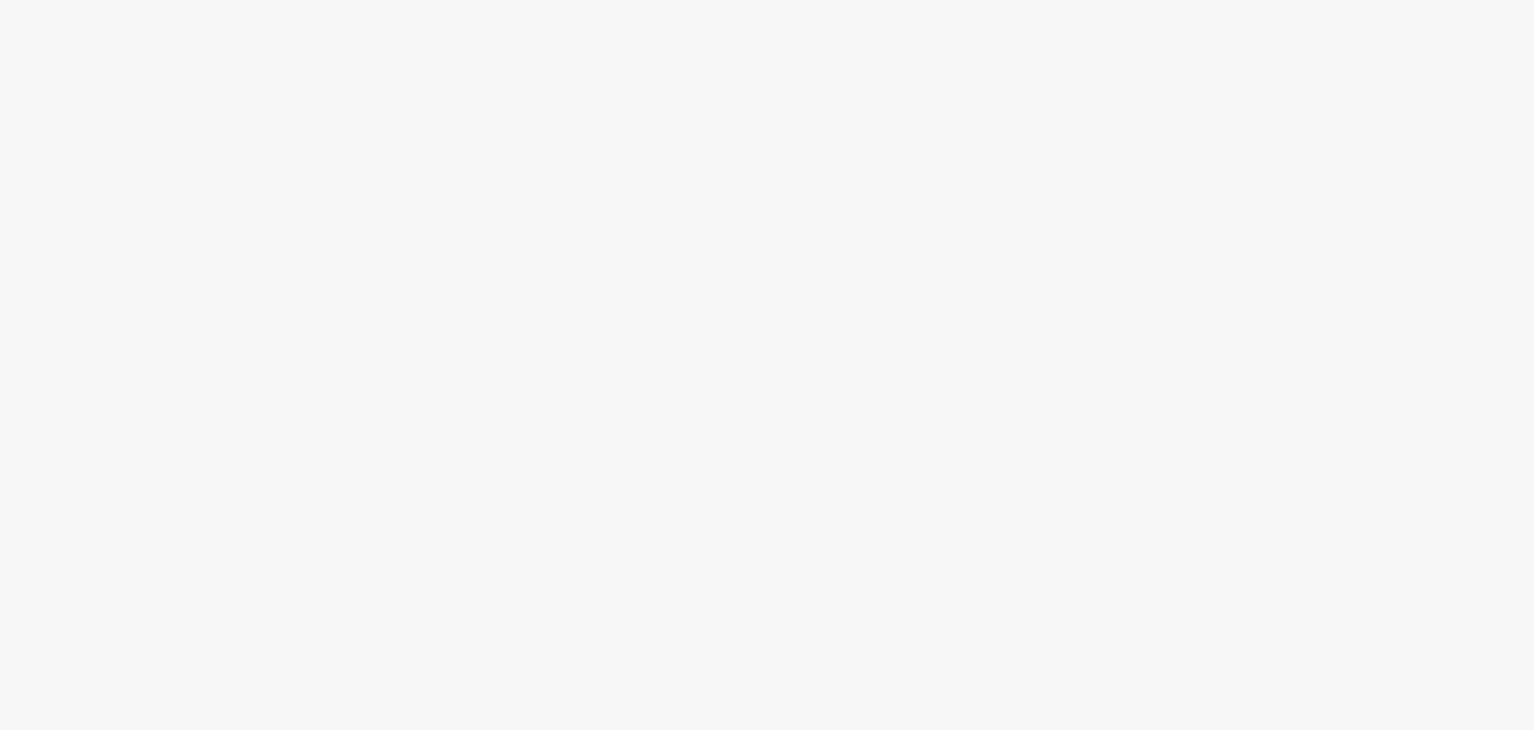 scroll, scrollTop: 0, scrollLeft: 0, axis: both 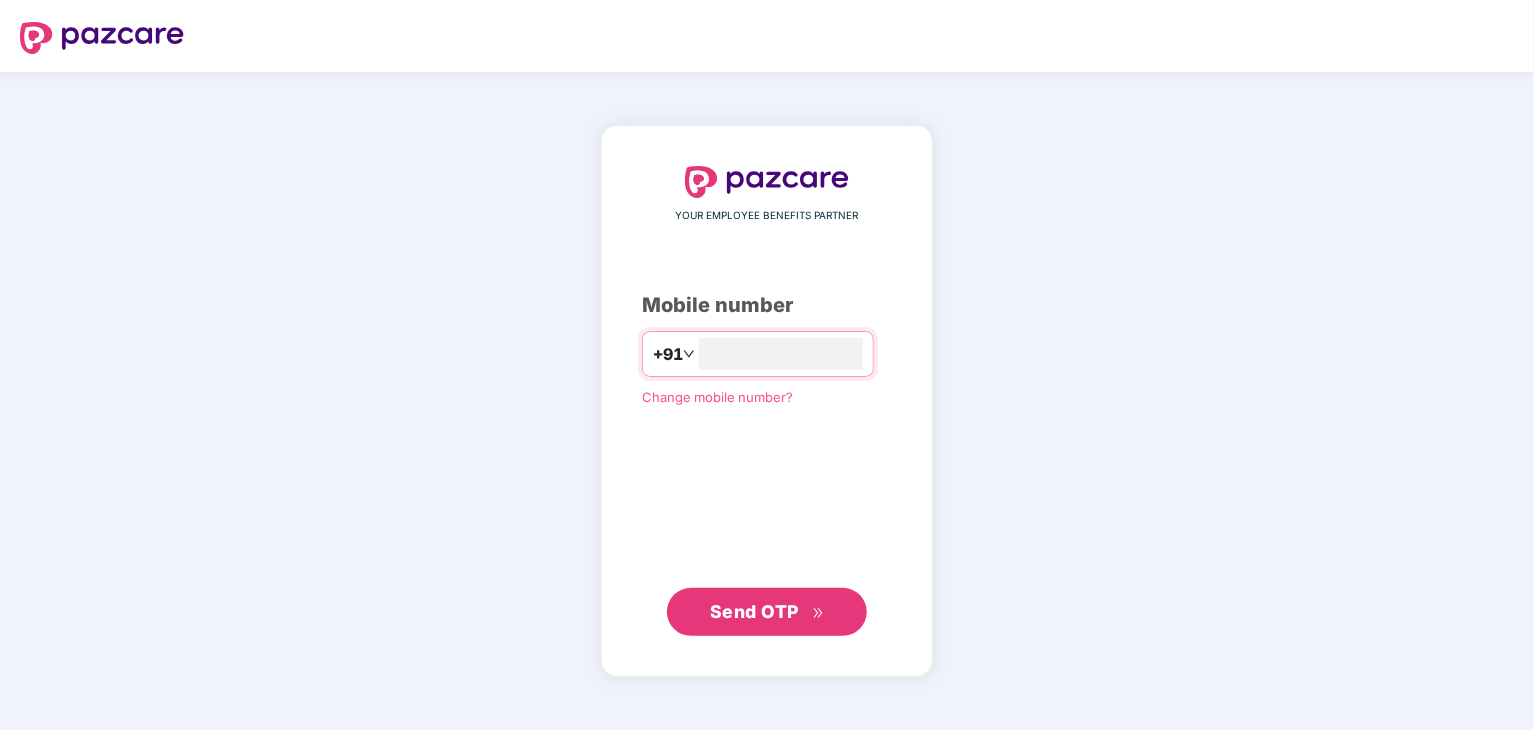 type on "**********" 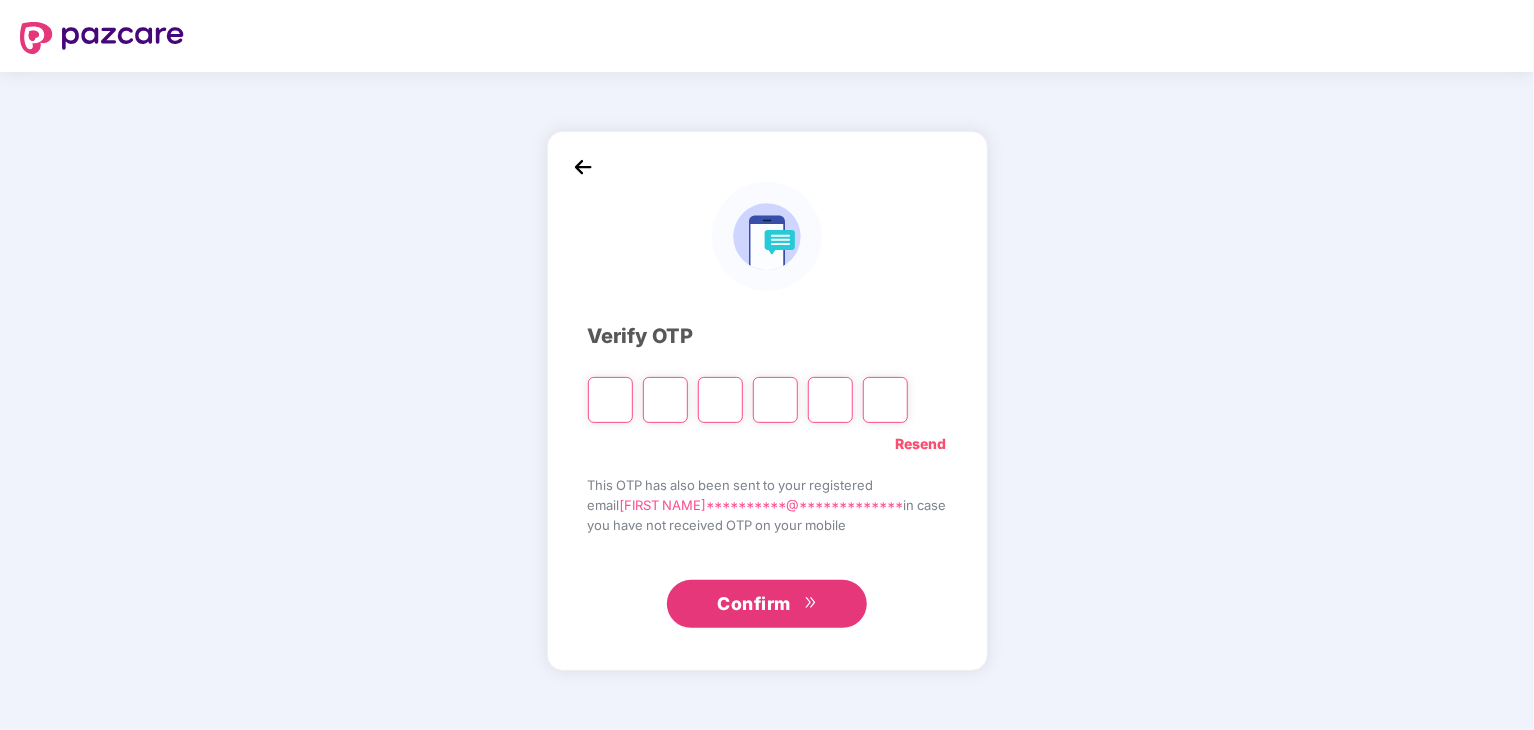 type on "*" 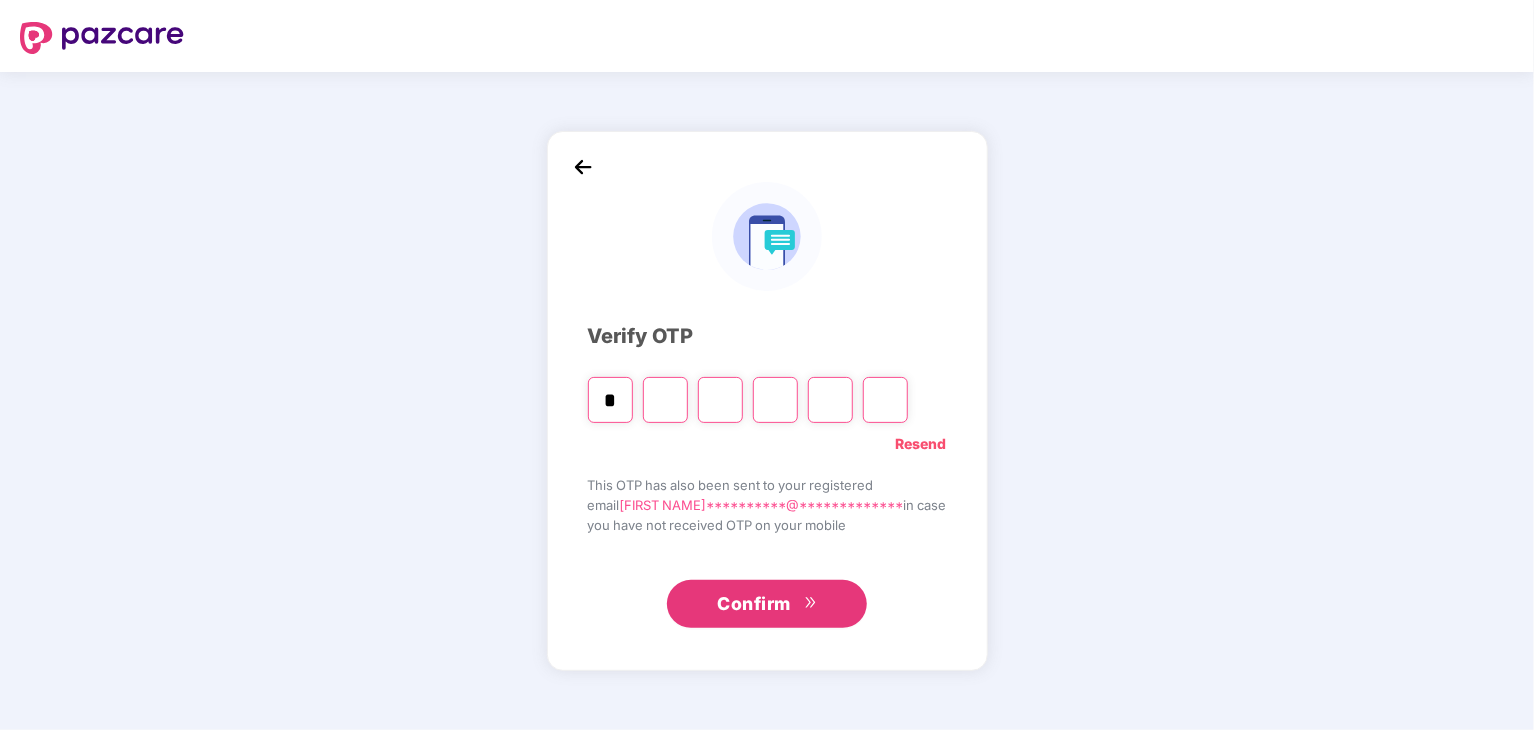 type on "*" 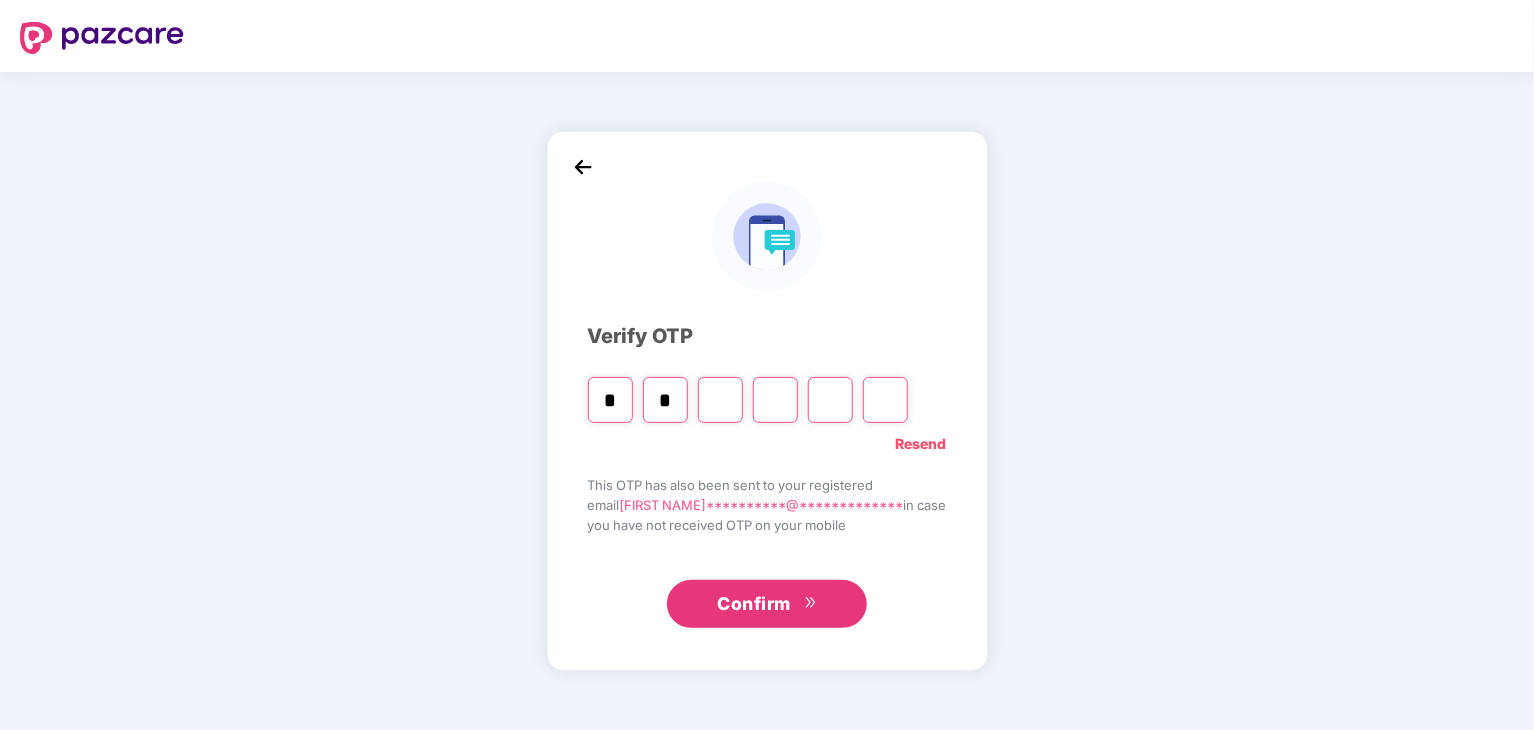 type on "*" 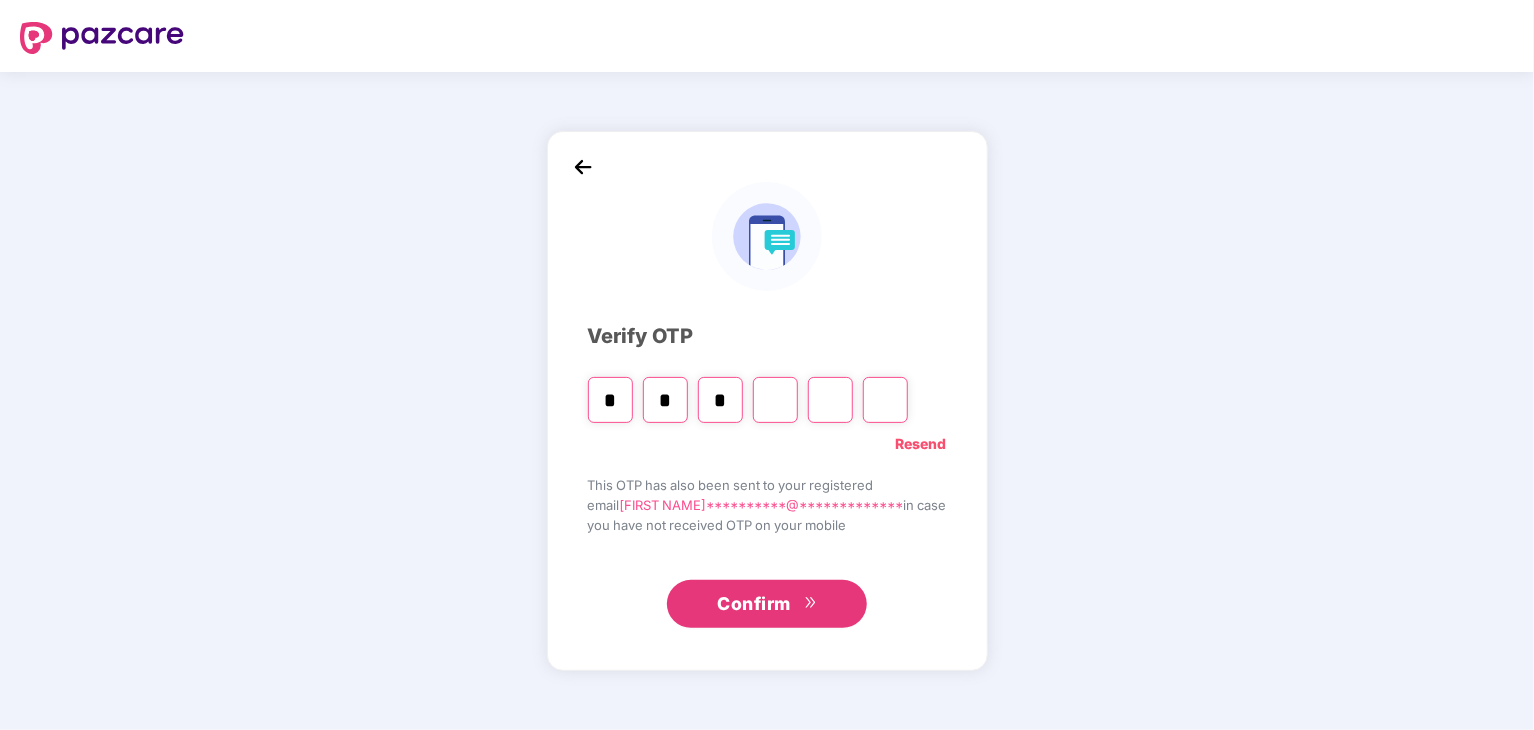type on "*" 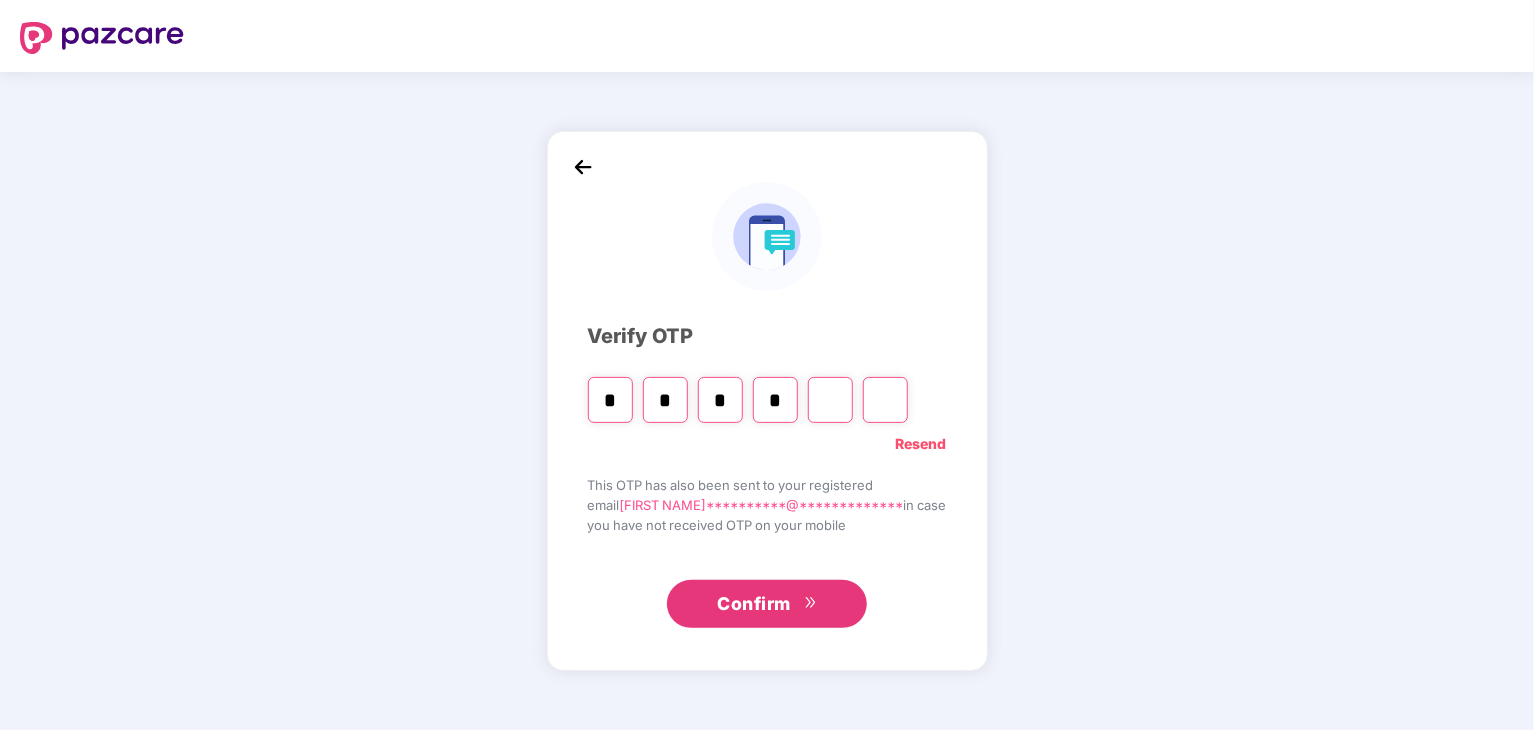 type on "*" 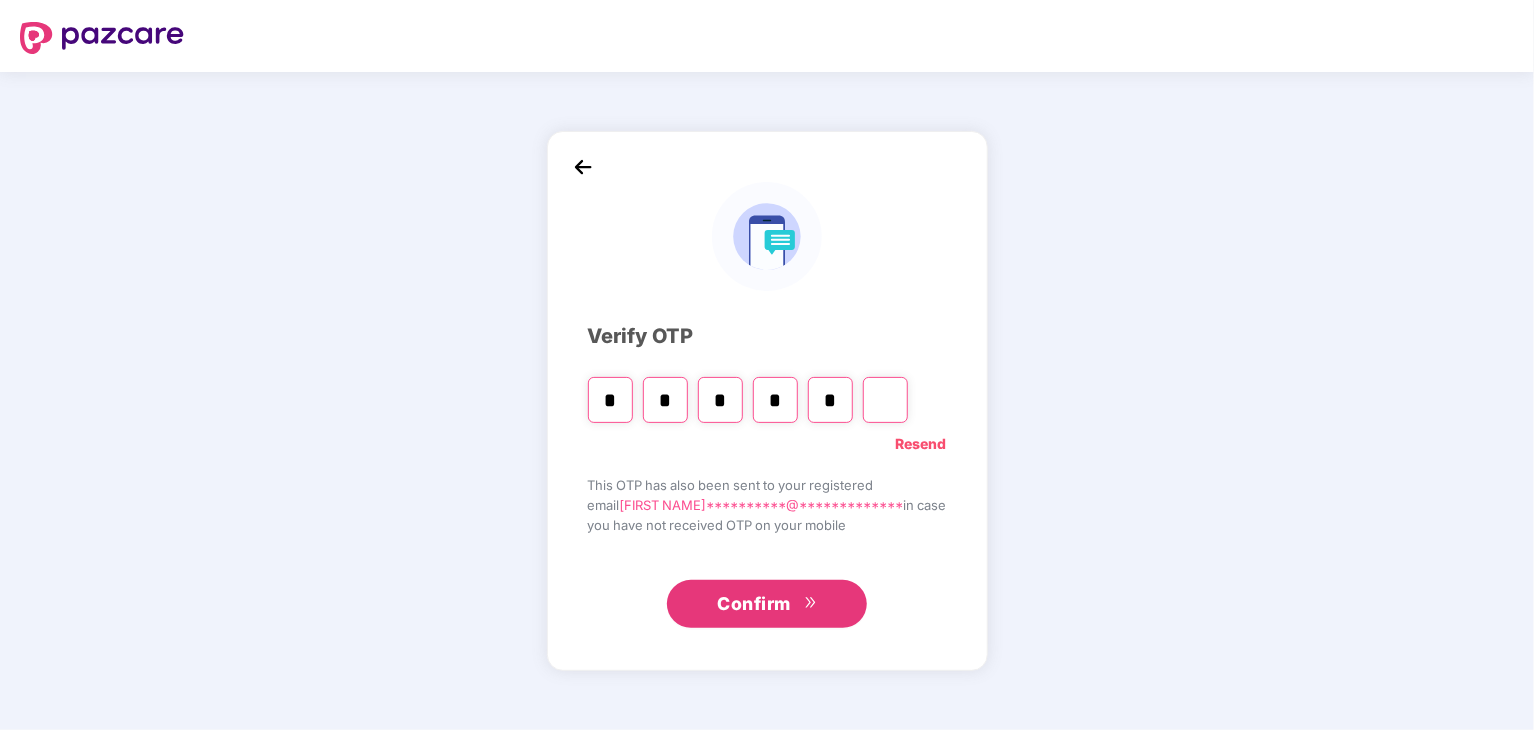 type on "*" 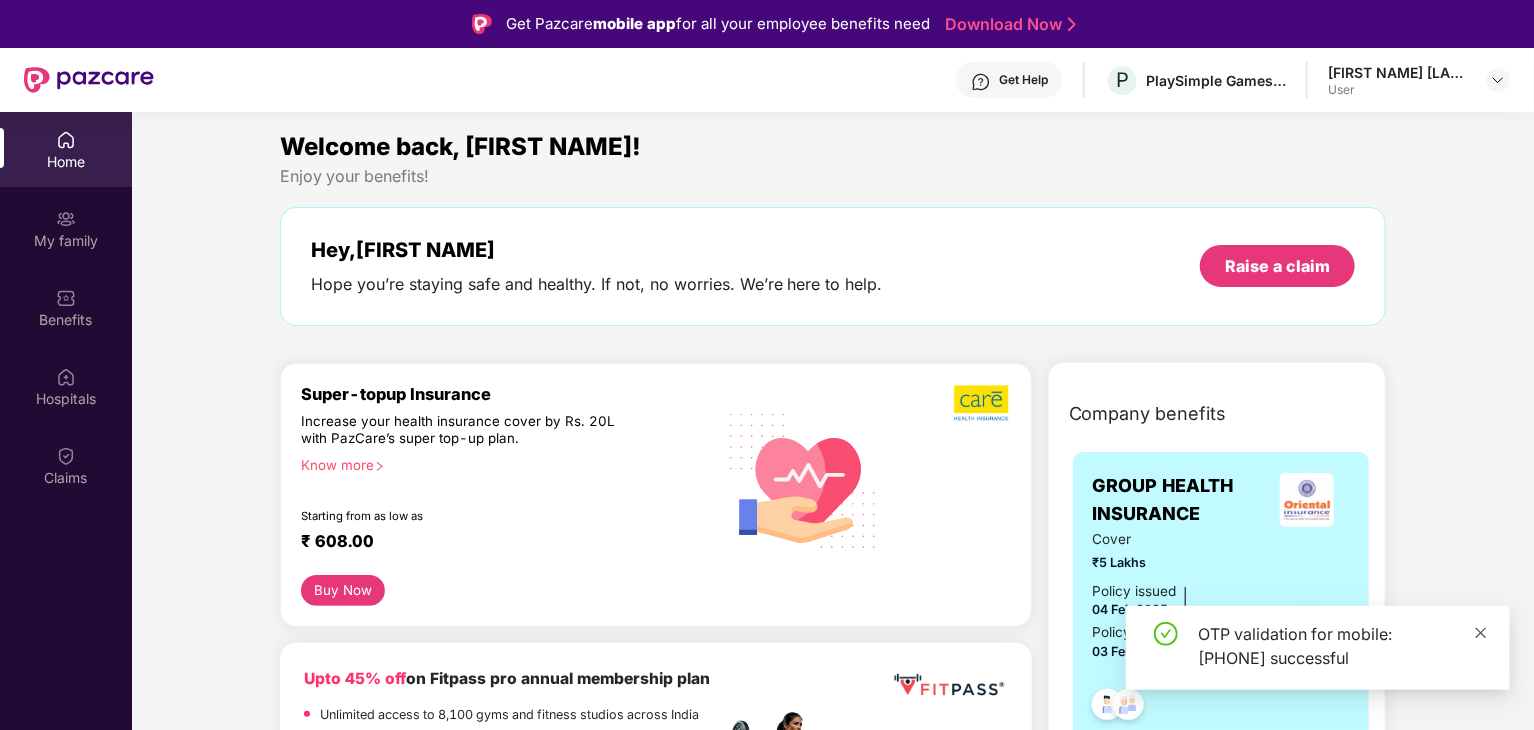 click 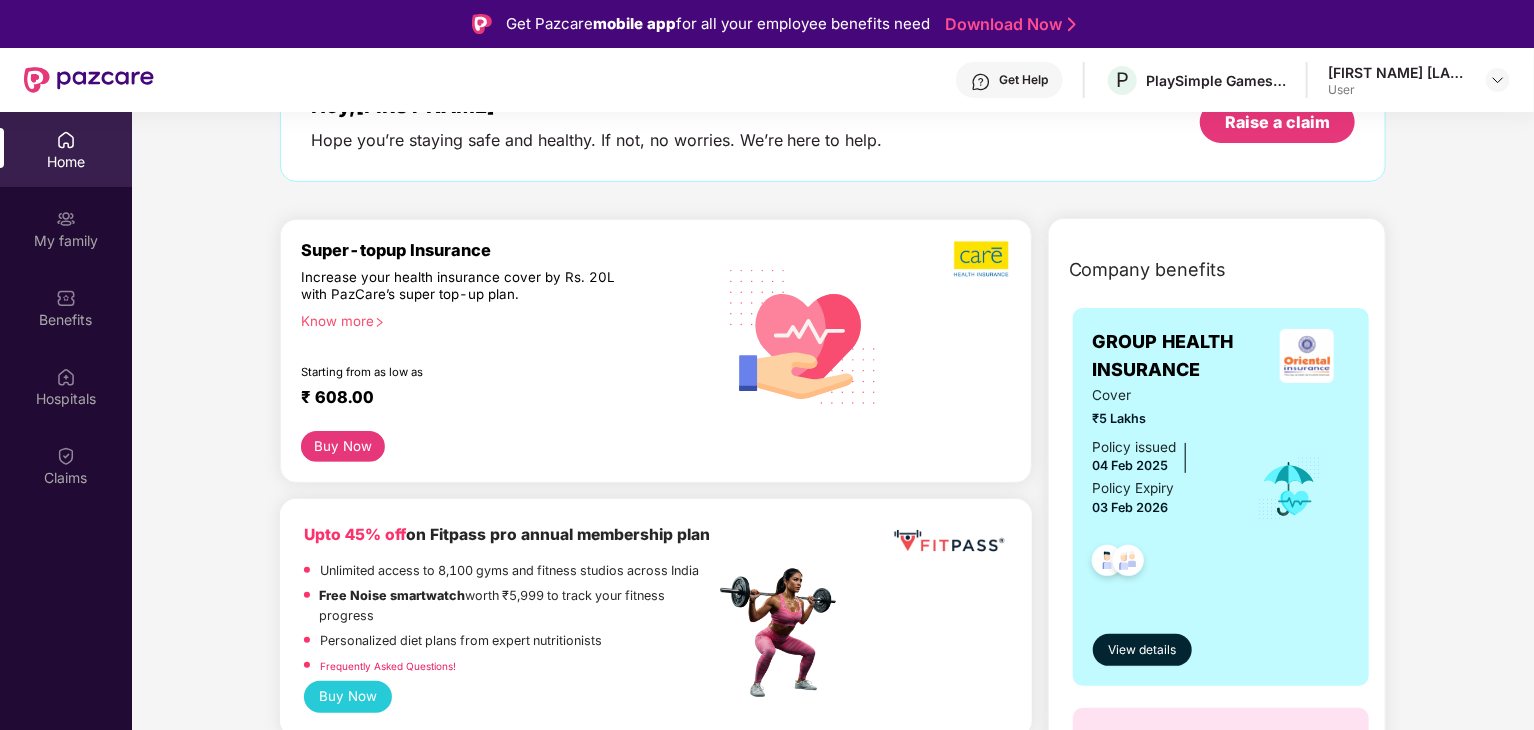 scroll, scrollTop: 46, scrollLeft: 0, axis: vertical 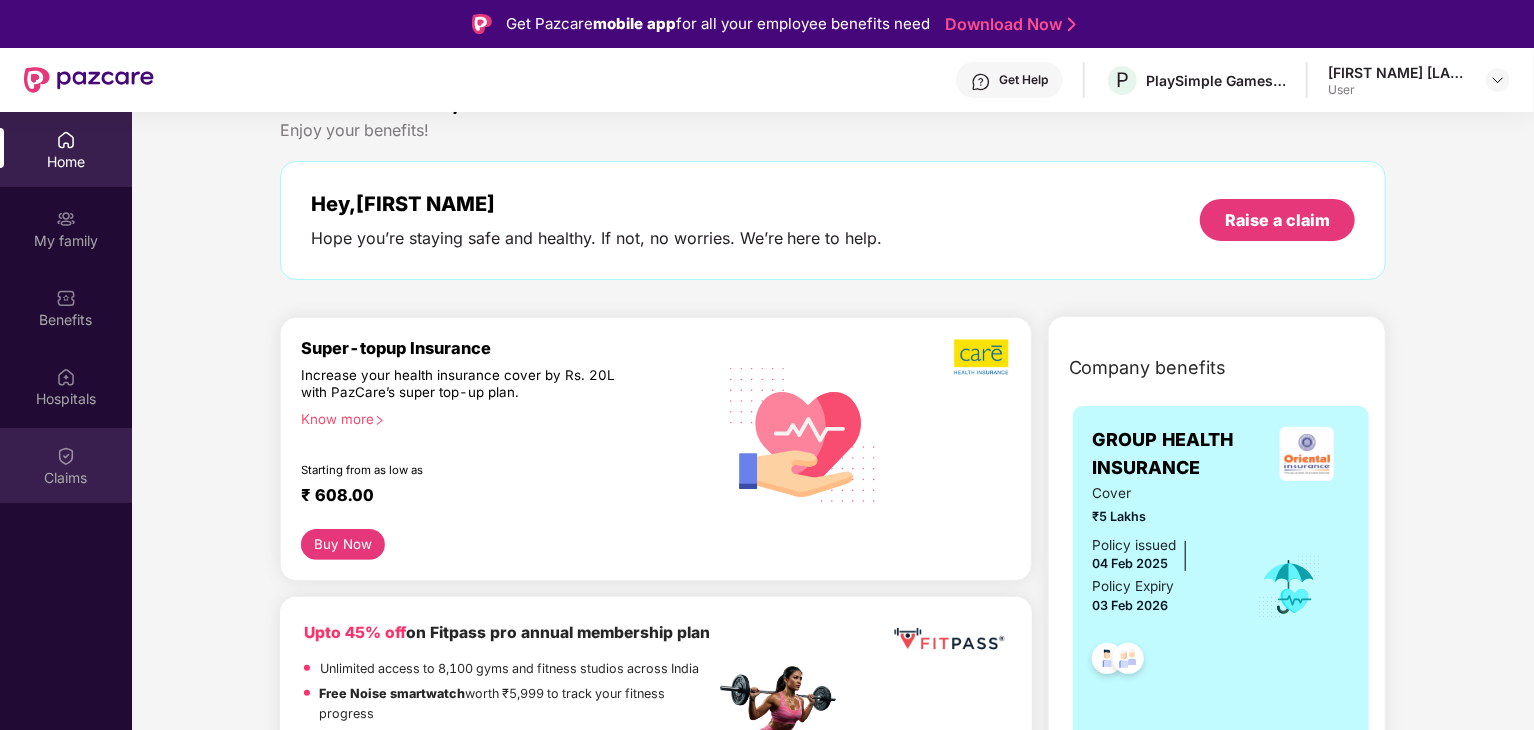 click on "Claims" at bounding box center [66, 478] 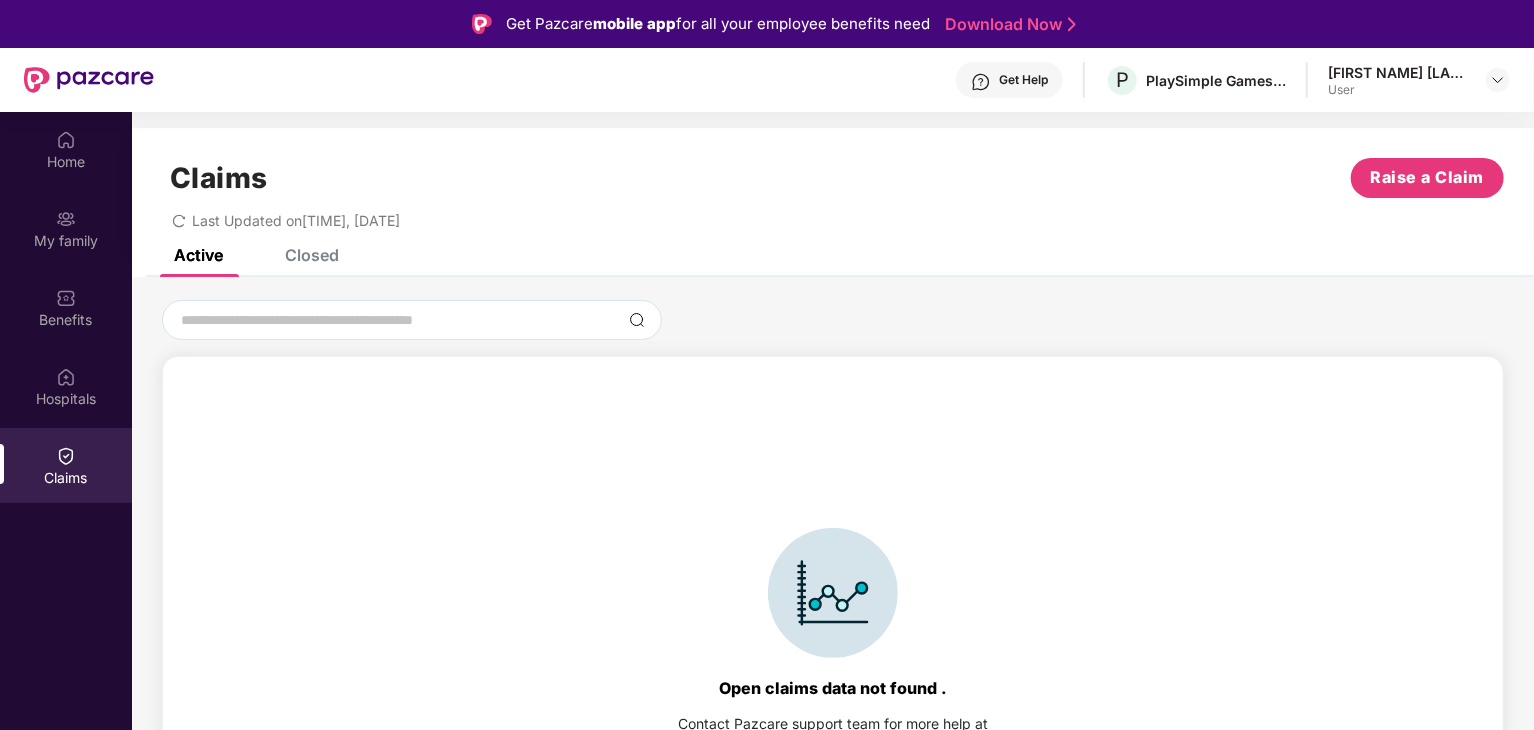 click 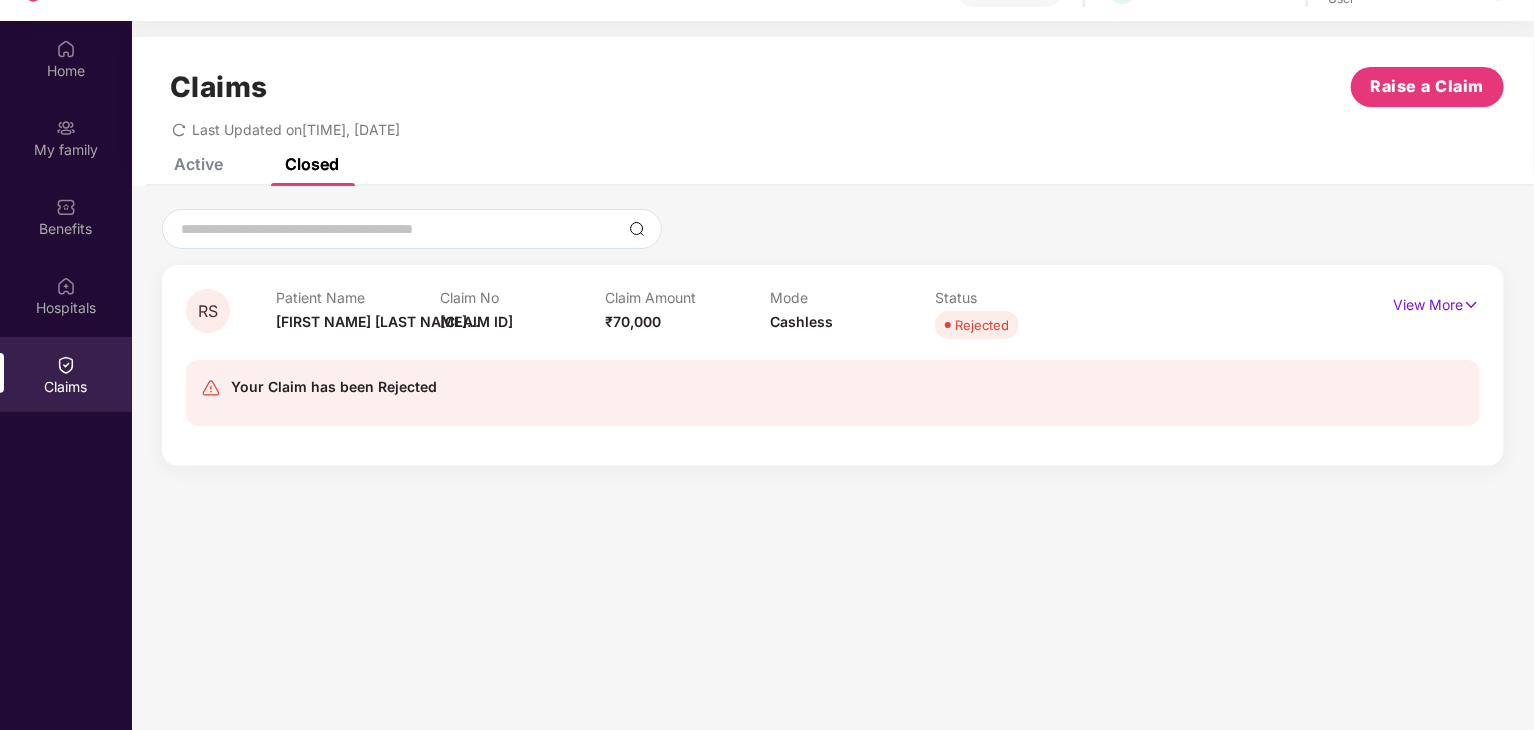 scroll, scrollTop: 112, scrollLeft: 0, axis: vertical 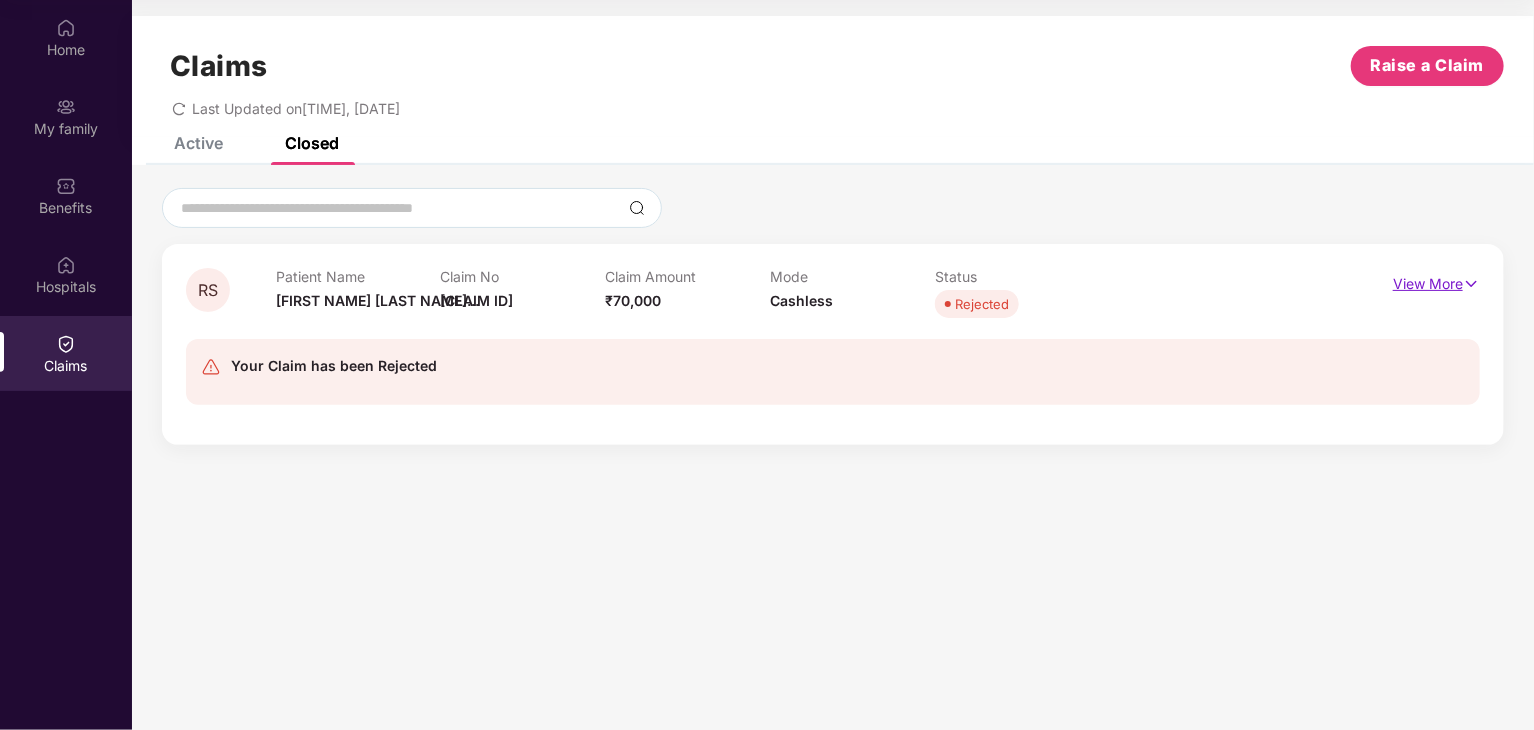 click on "View More" at bounding box center (1436, 281) 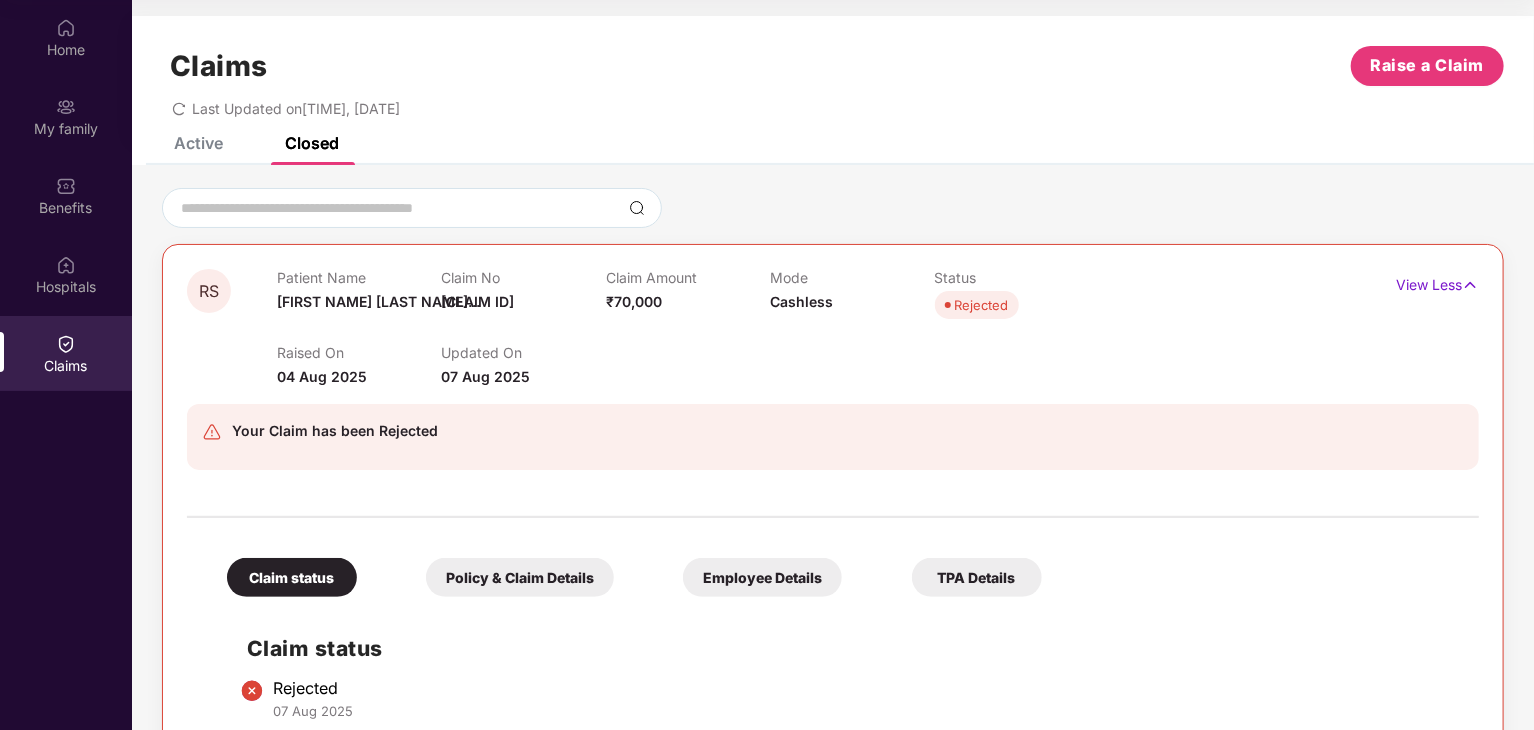 scroll, scrollTop: 48, scrollLeft: 0, axis: vertical 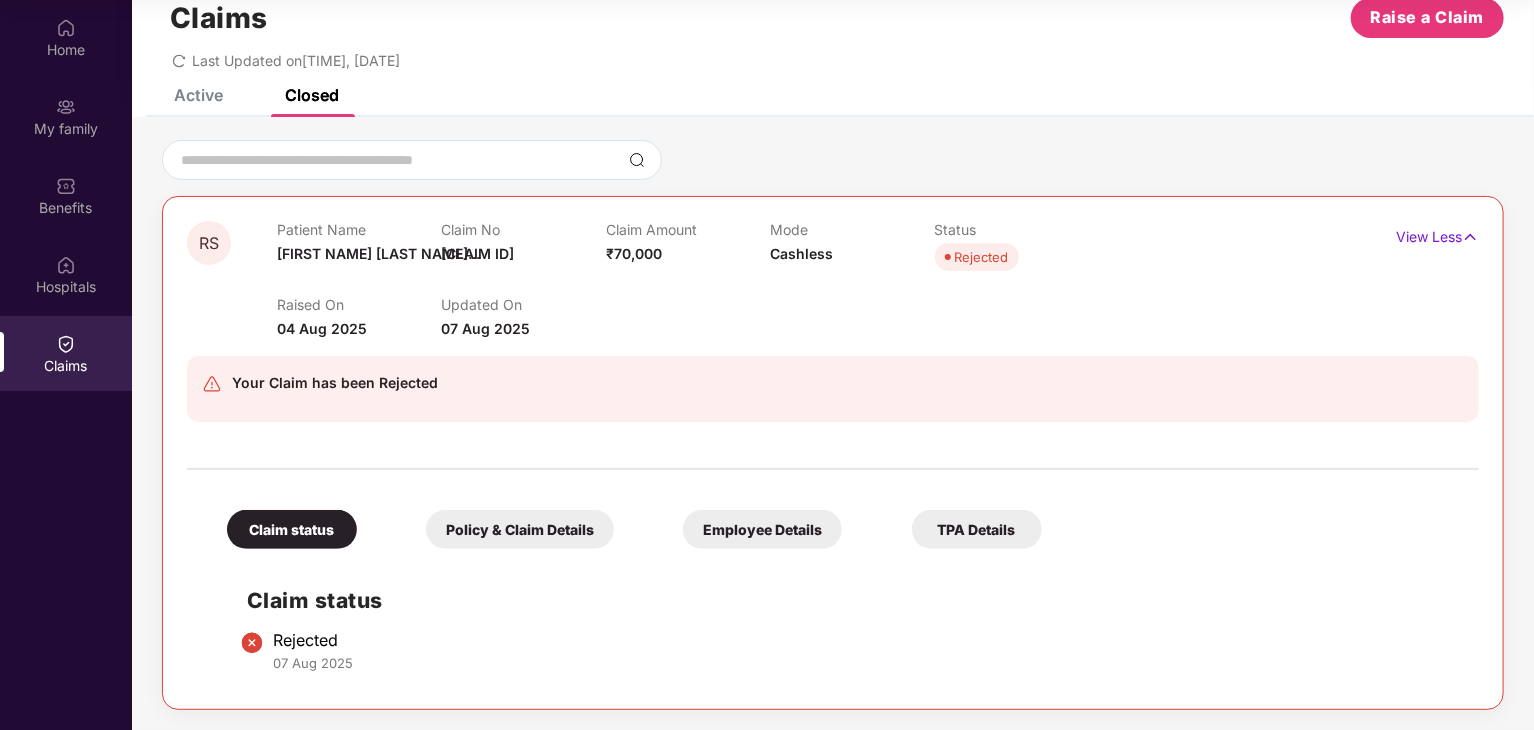 click on "Policy & Claim Details" at bounding box center (520, 529) 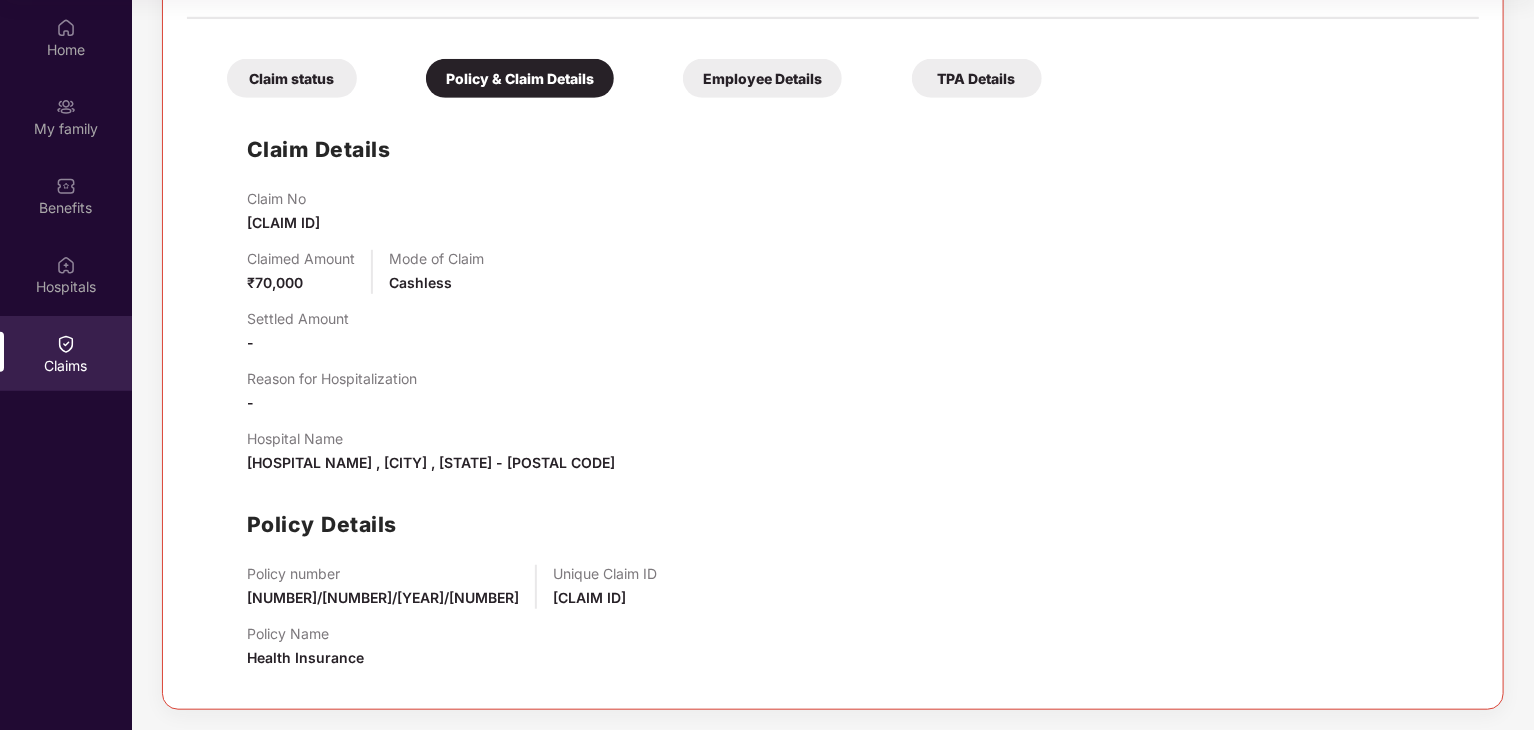 scroll, scrollTop: 498, scrollLeft: 0, axis: vertical 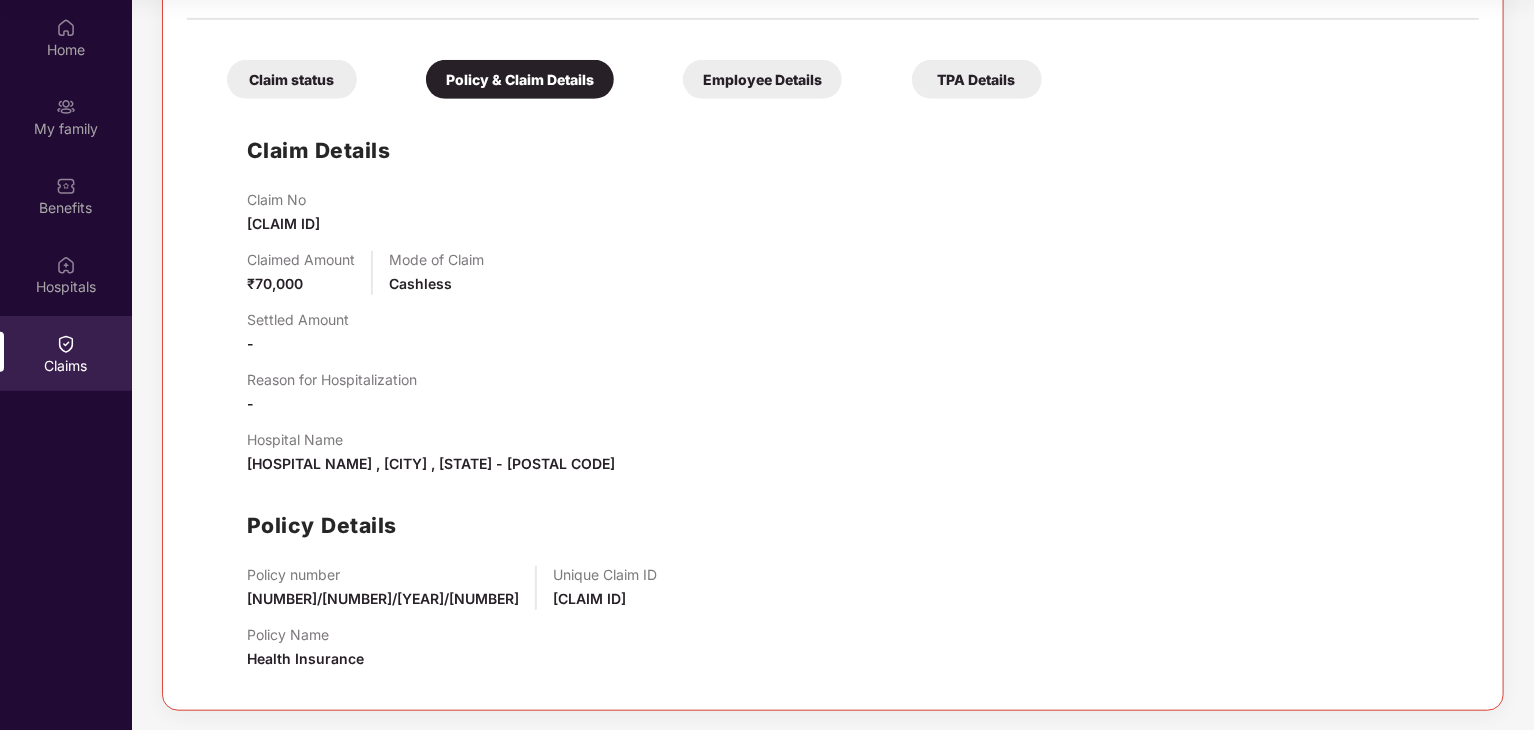 click on "Employee Details" at bounding box center (762, 79) 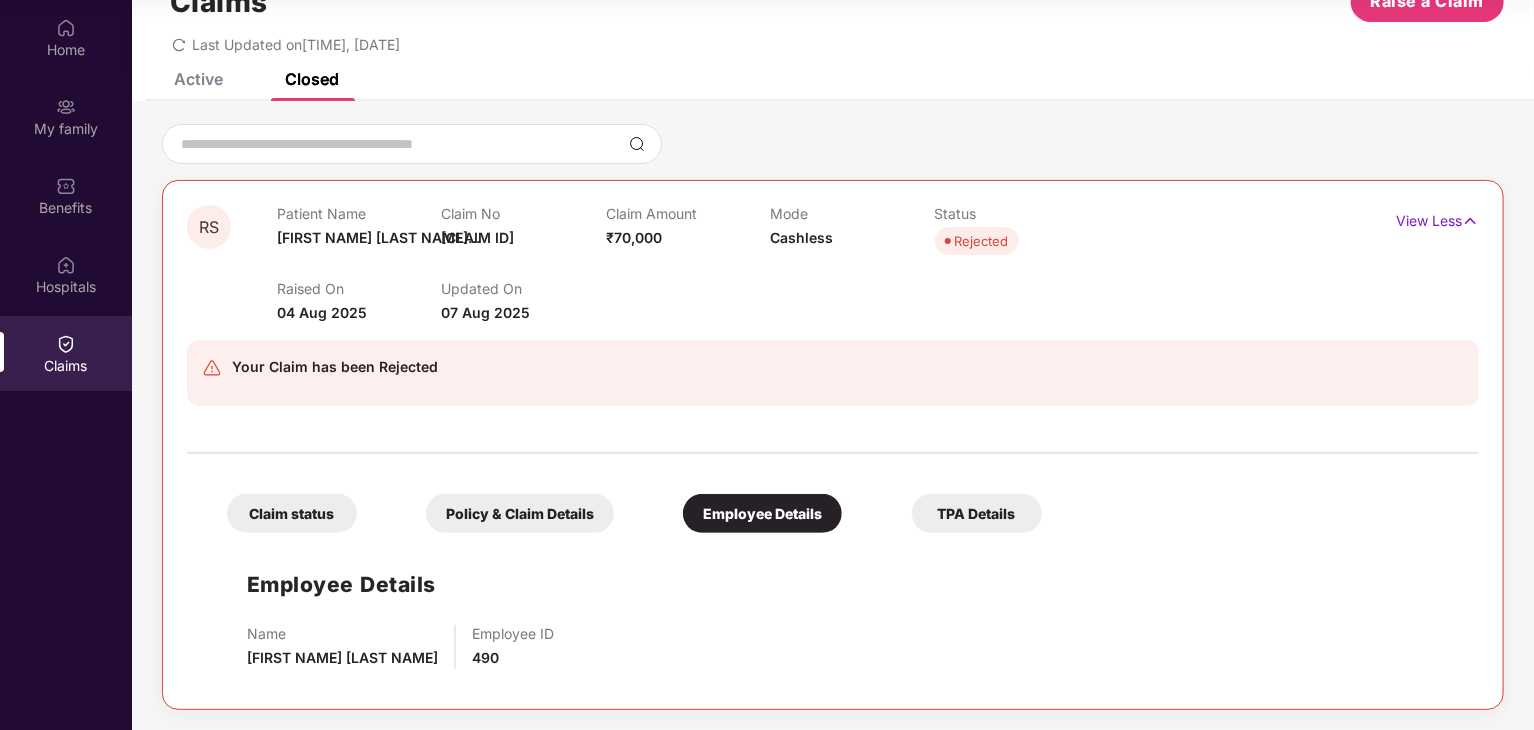 scroll, scrollTop: 64, scrollLeft: 0, axis: vertical 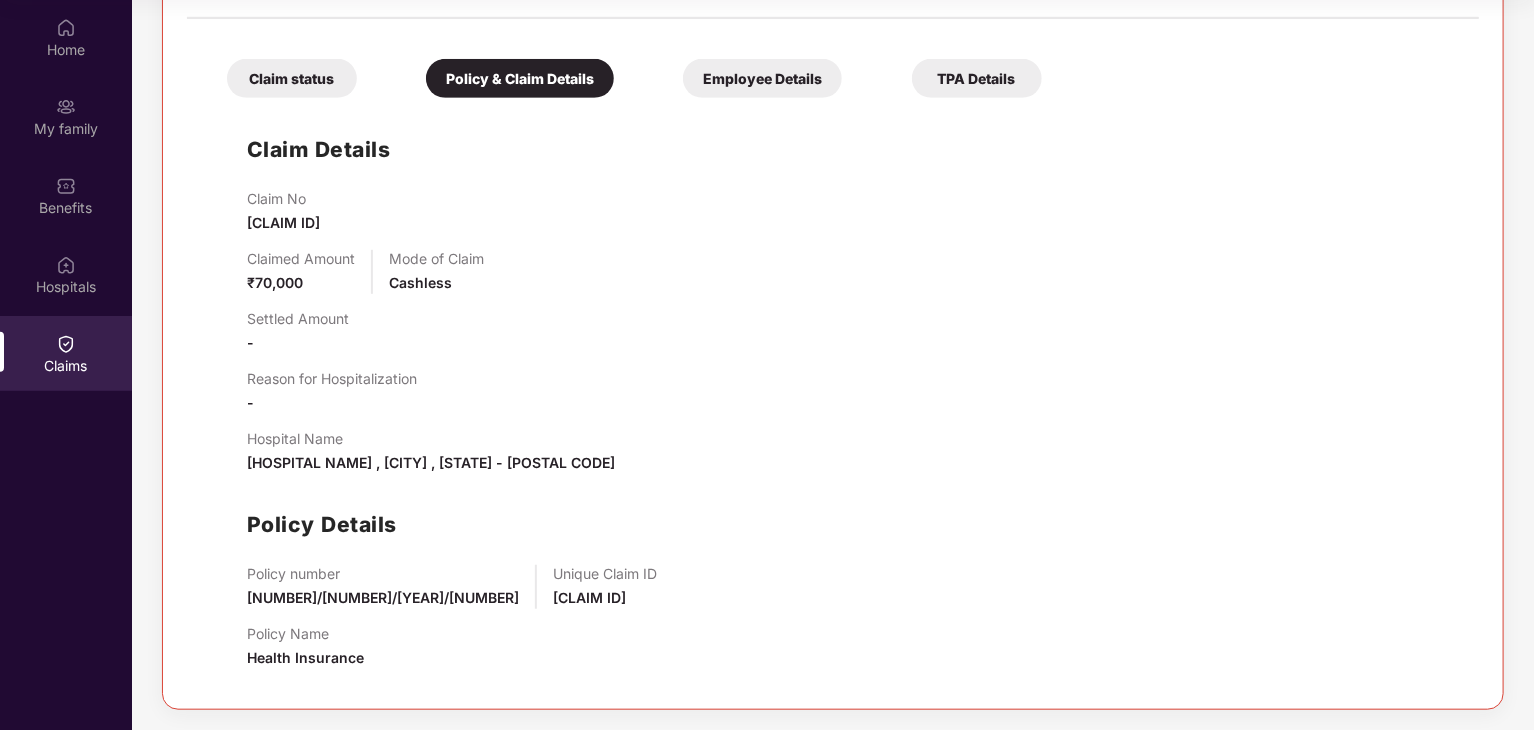 click on "TPA Details" at bounding box center (977, 78) 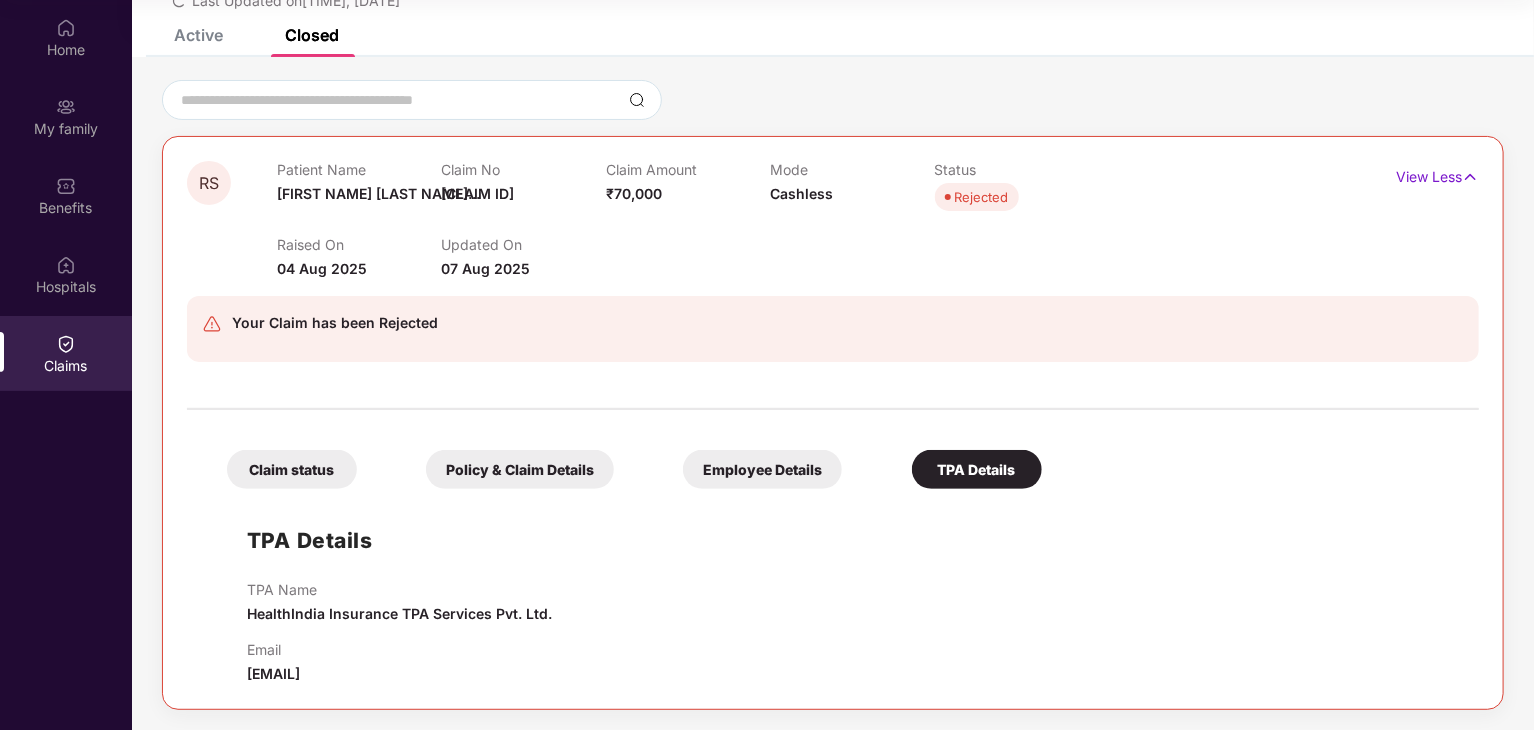 scroll, scrollTop: 0, scrollLeft: 0, axis: both 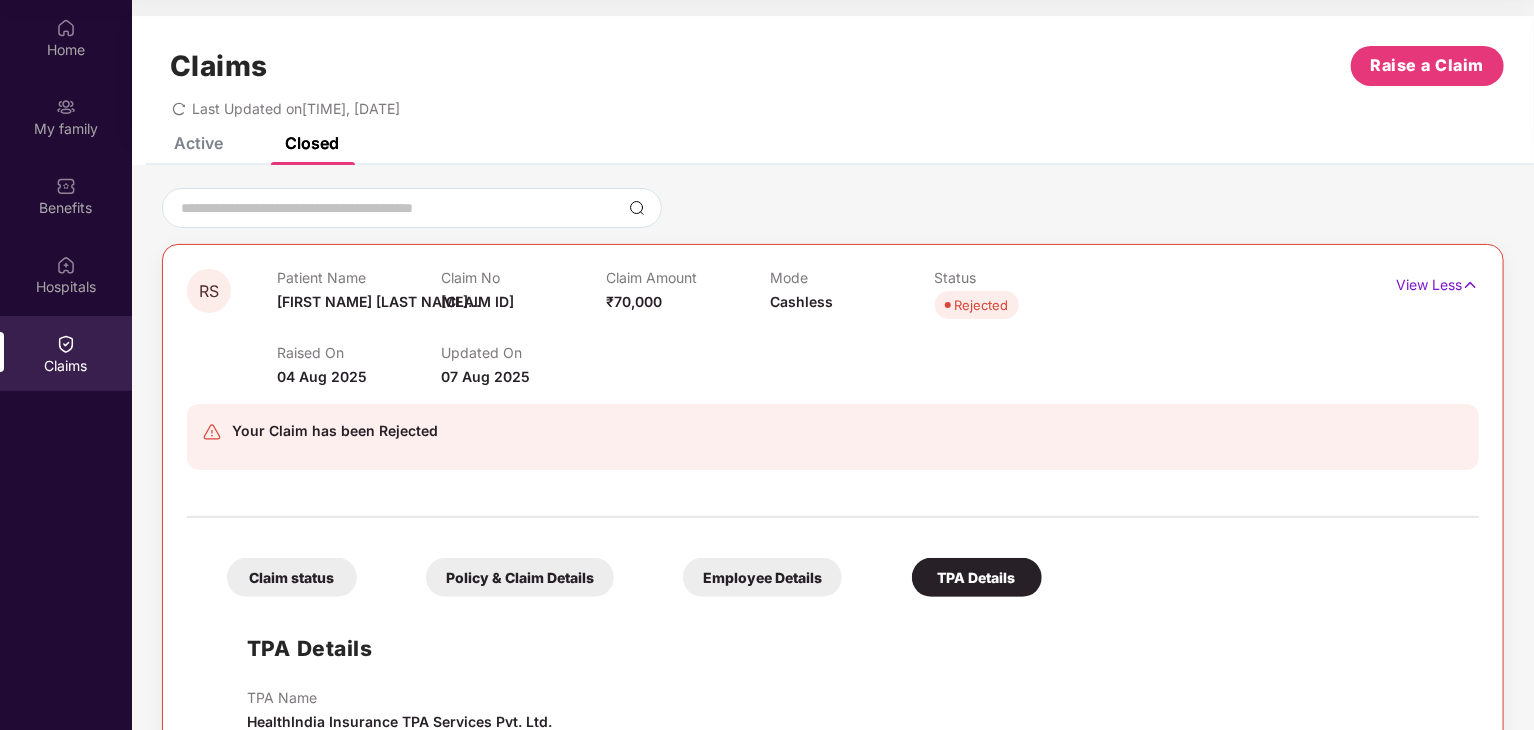click on "Active" at bounding box center [183, 143] 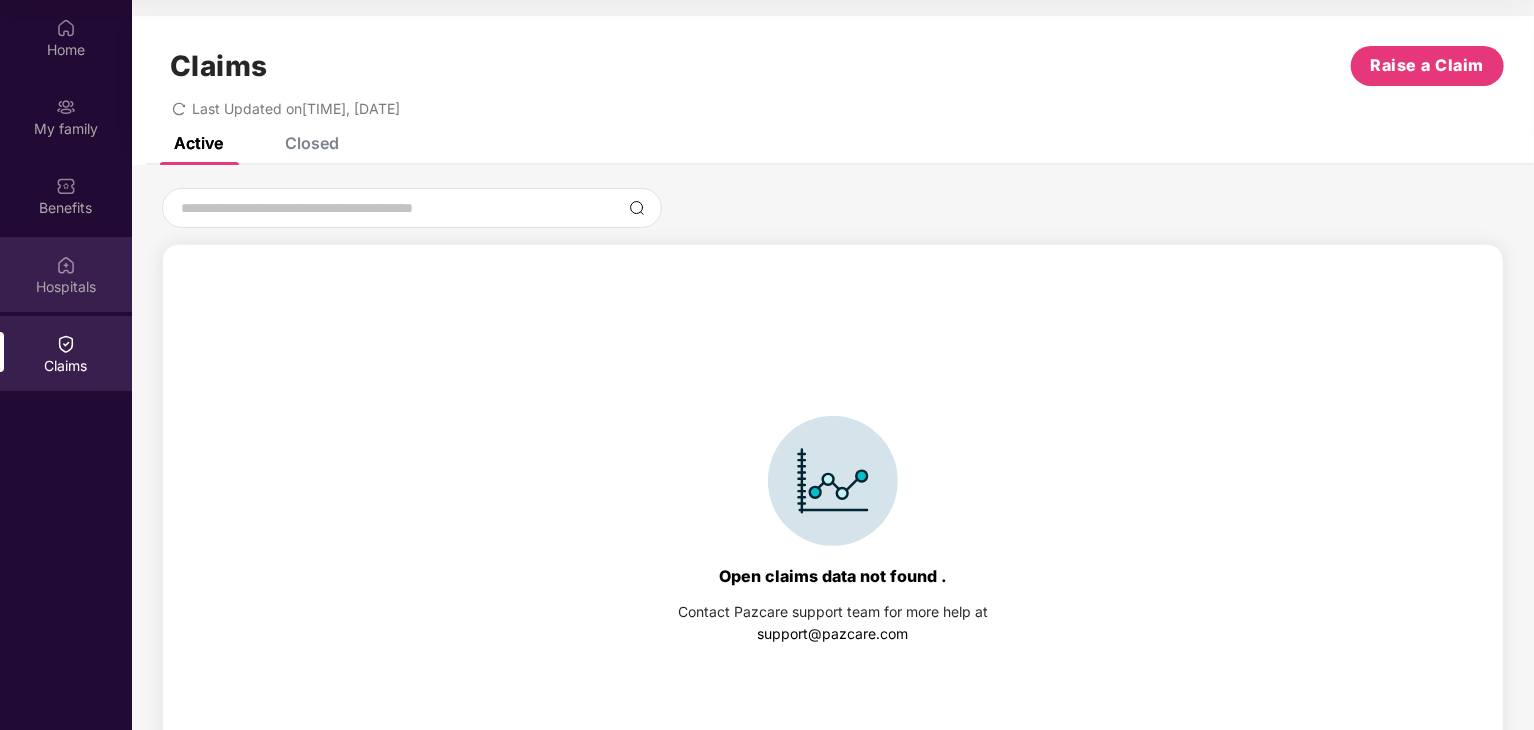 click on "Hospitals" at bounding box center (66, 287) 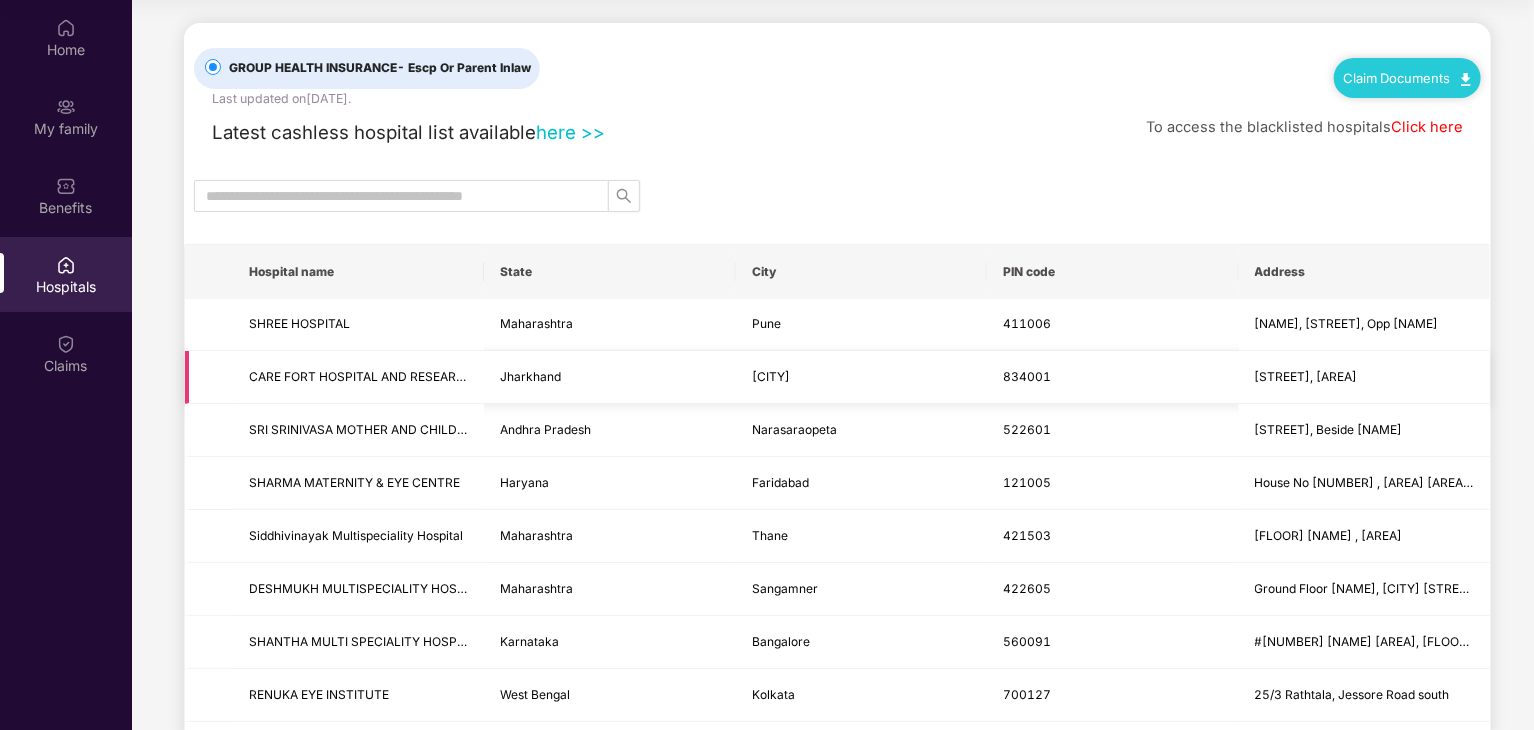 scroll, scrollTop: 0, scrollLeft: 0, axis: both 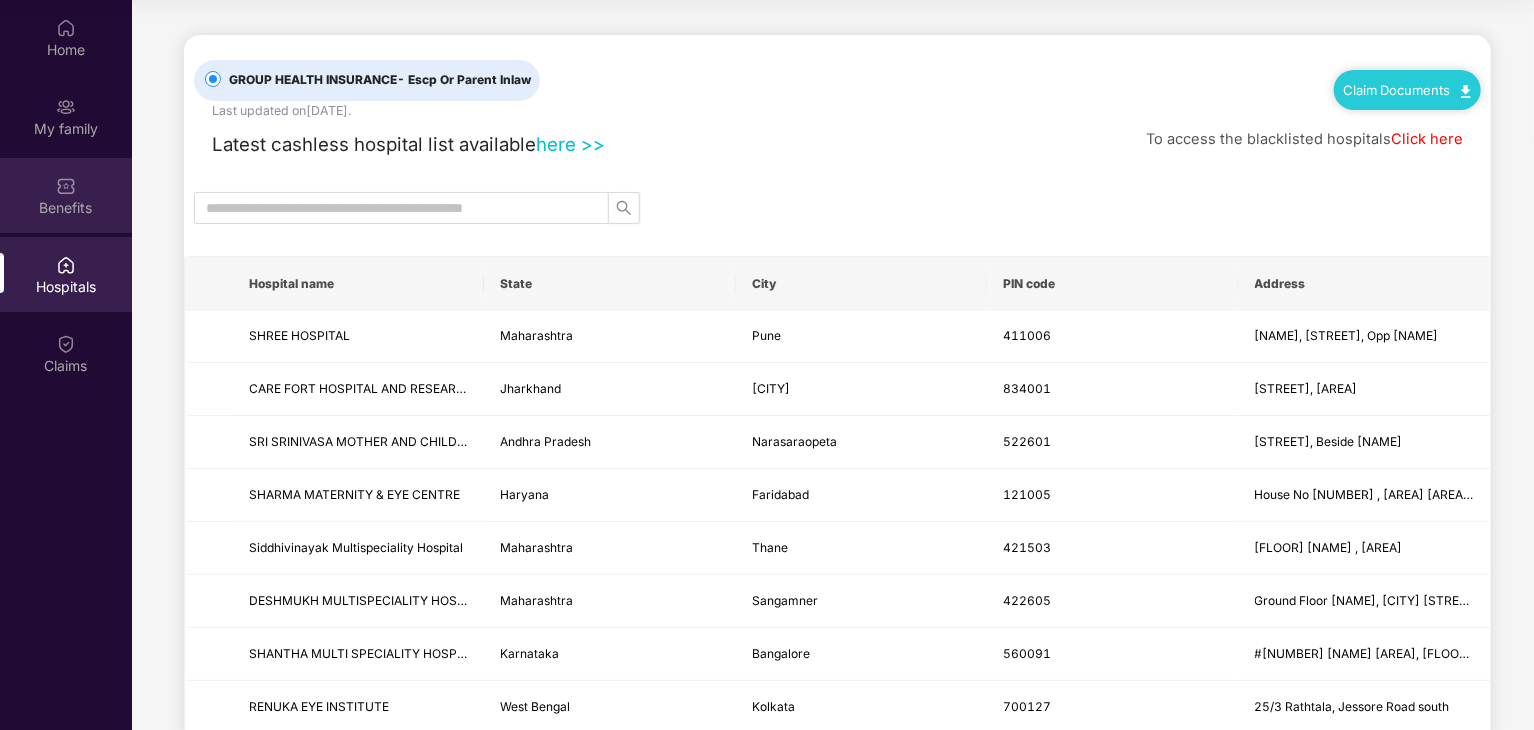 click on "Benefits" at bounding box center (66, 208) 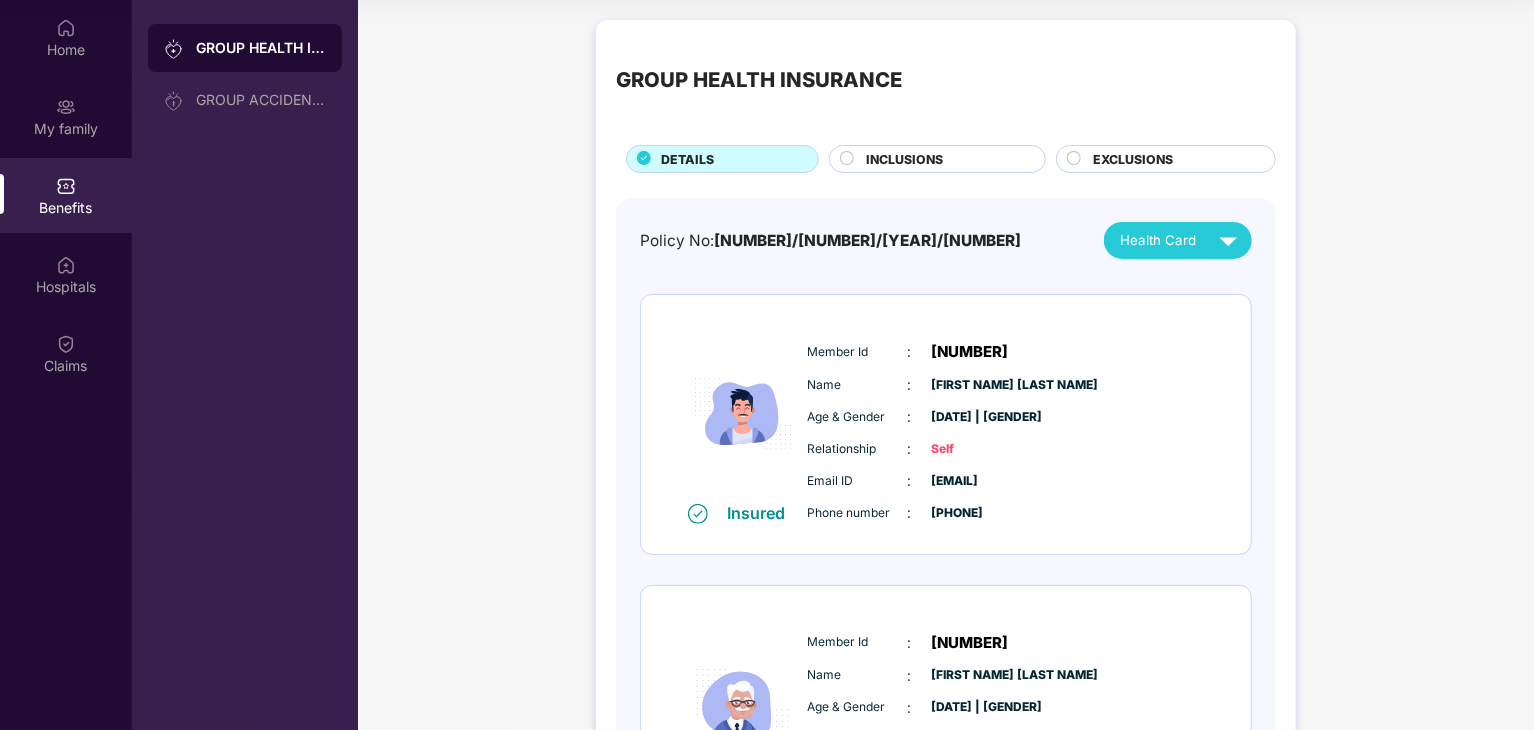 click on "EXCLUSIONS" at bounding box center (1133, 159) 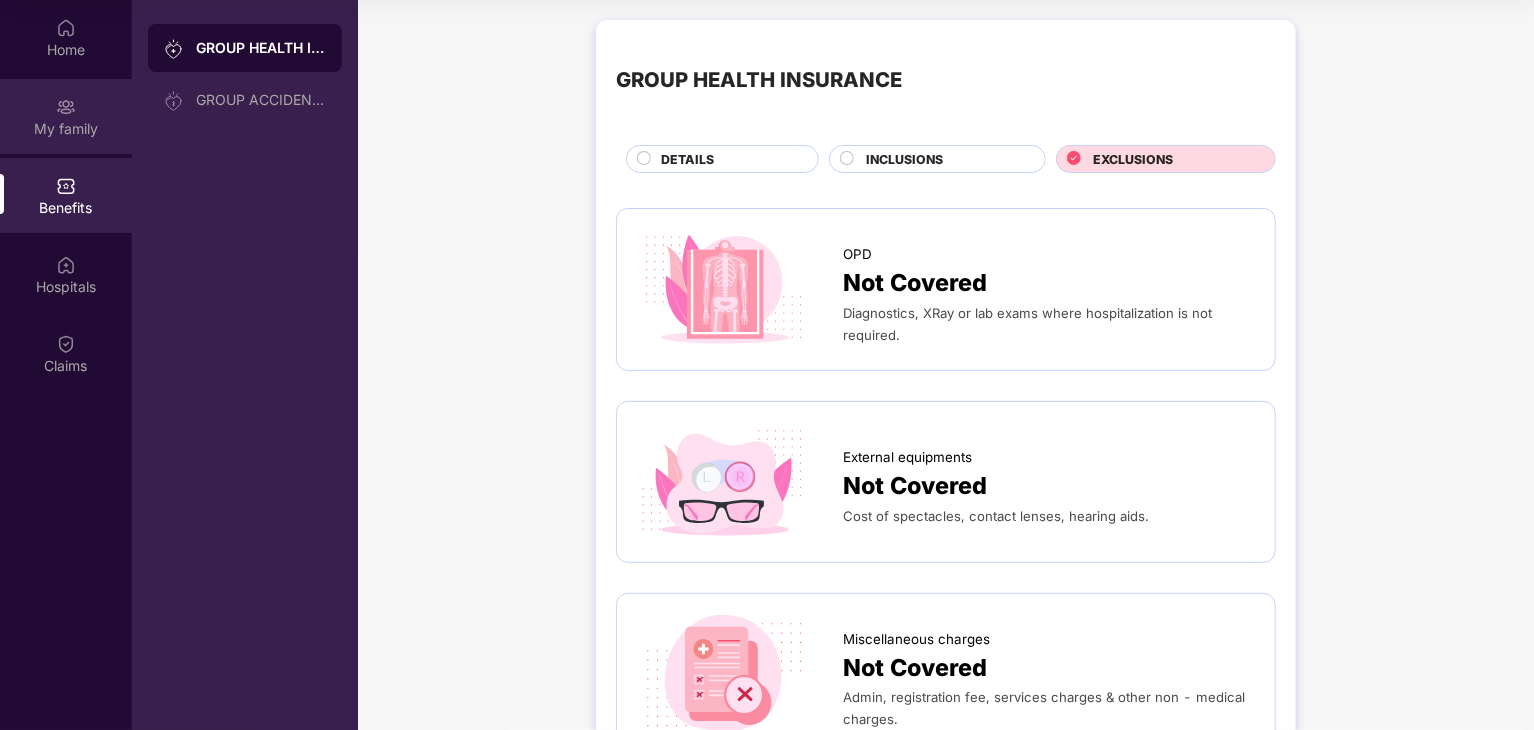click on "My family" at bounding box center (66, 116) 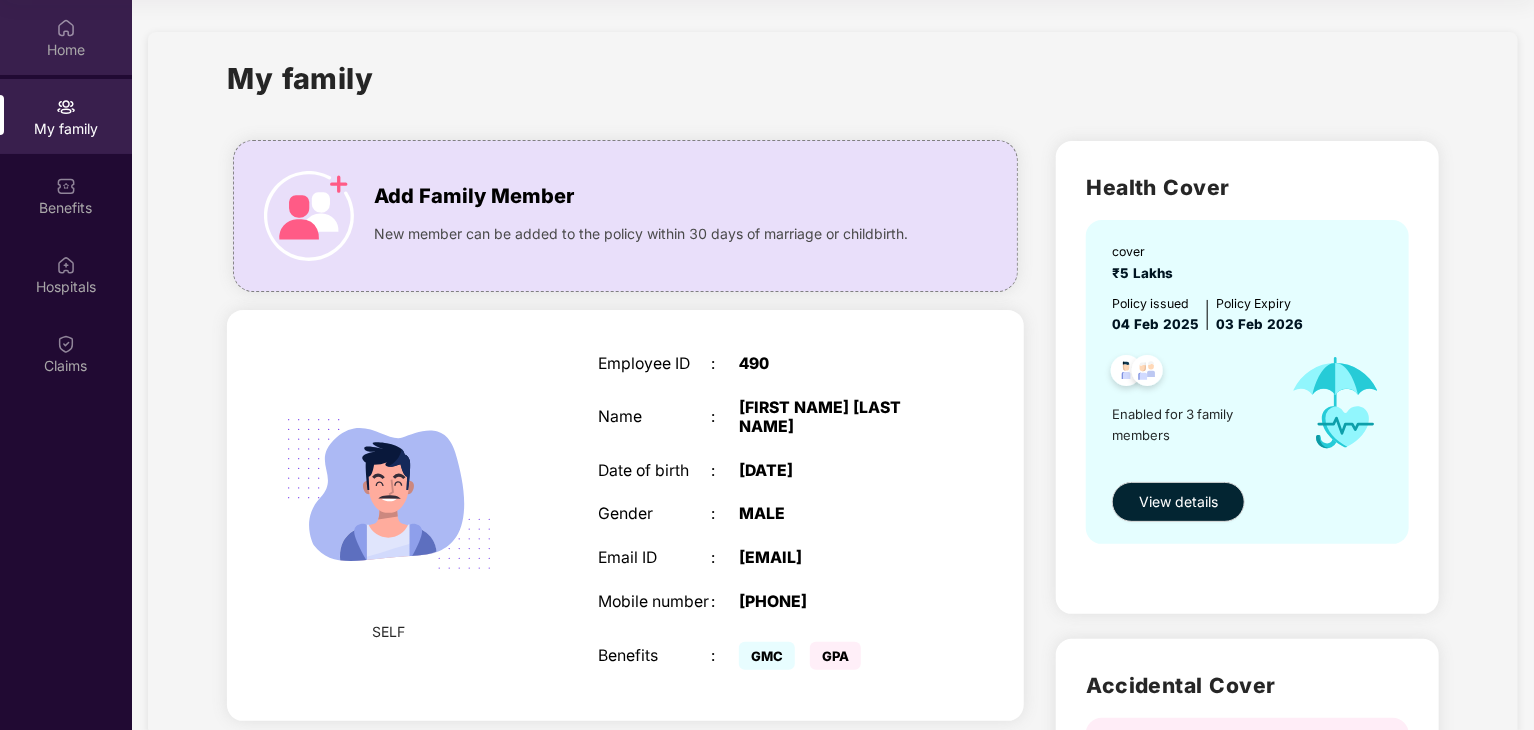 click on "Home" at bounding box center [66, 50] 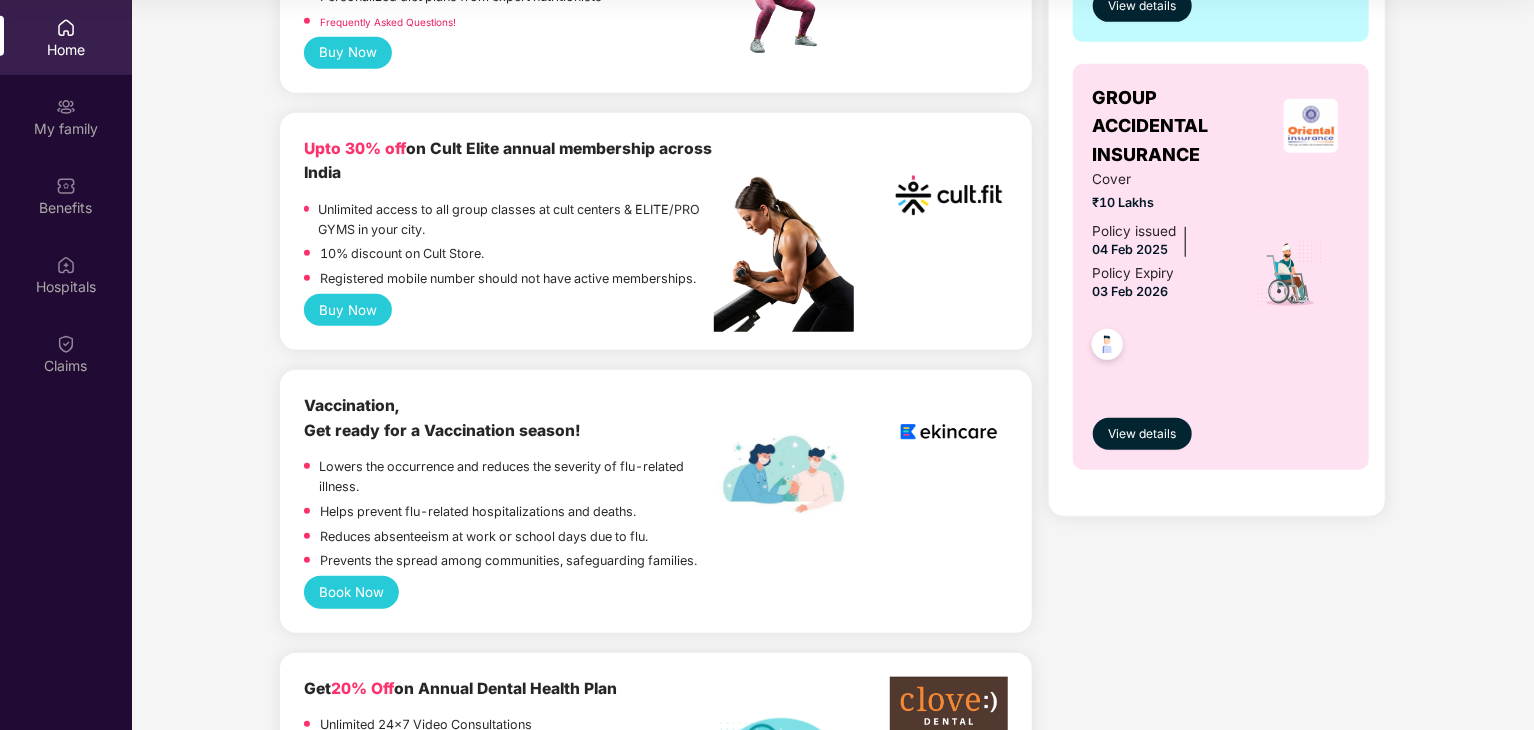 scroll, scrollTop: 672, scrollLeft: 0, axis: vertical 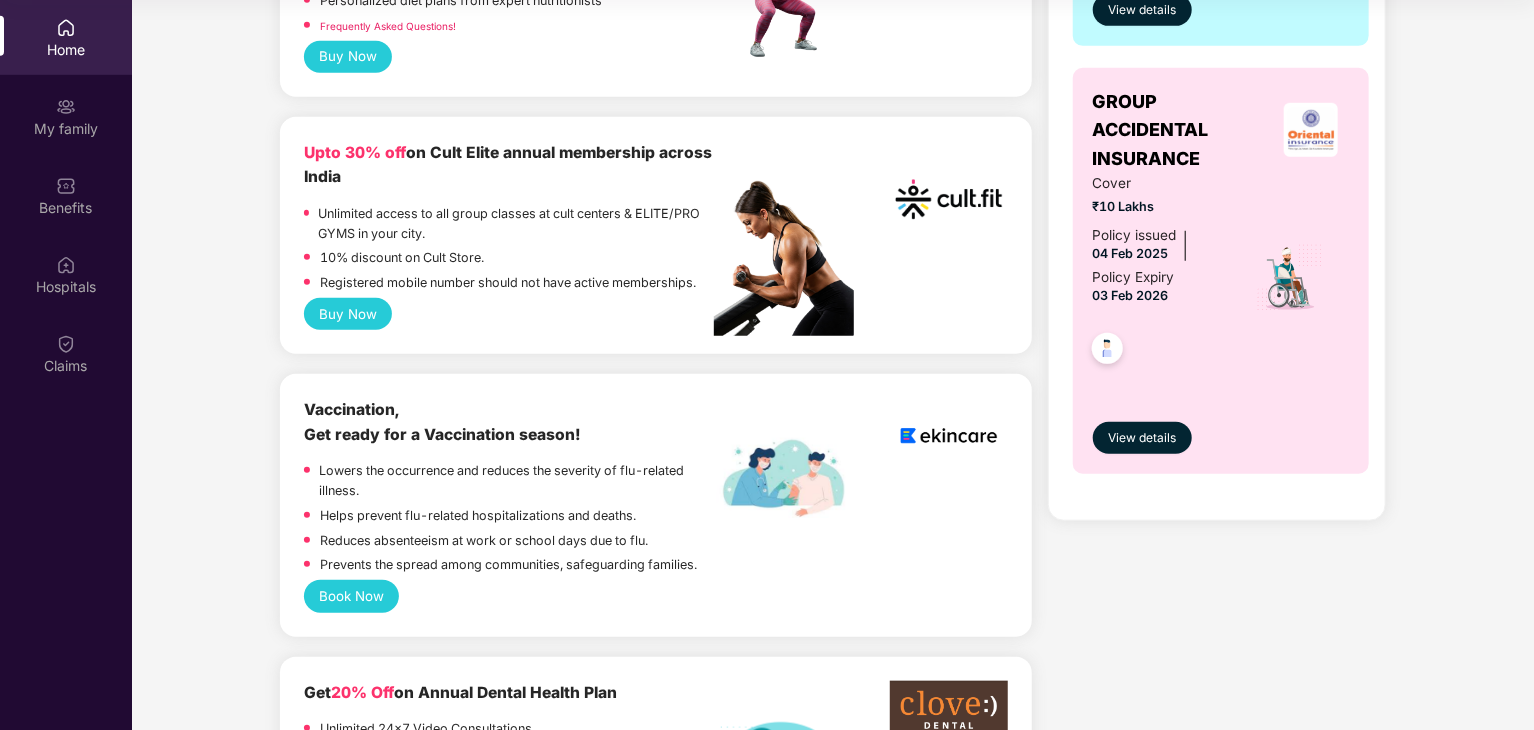 click at bounding box center [948, 435] 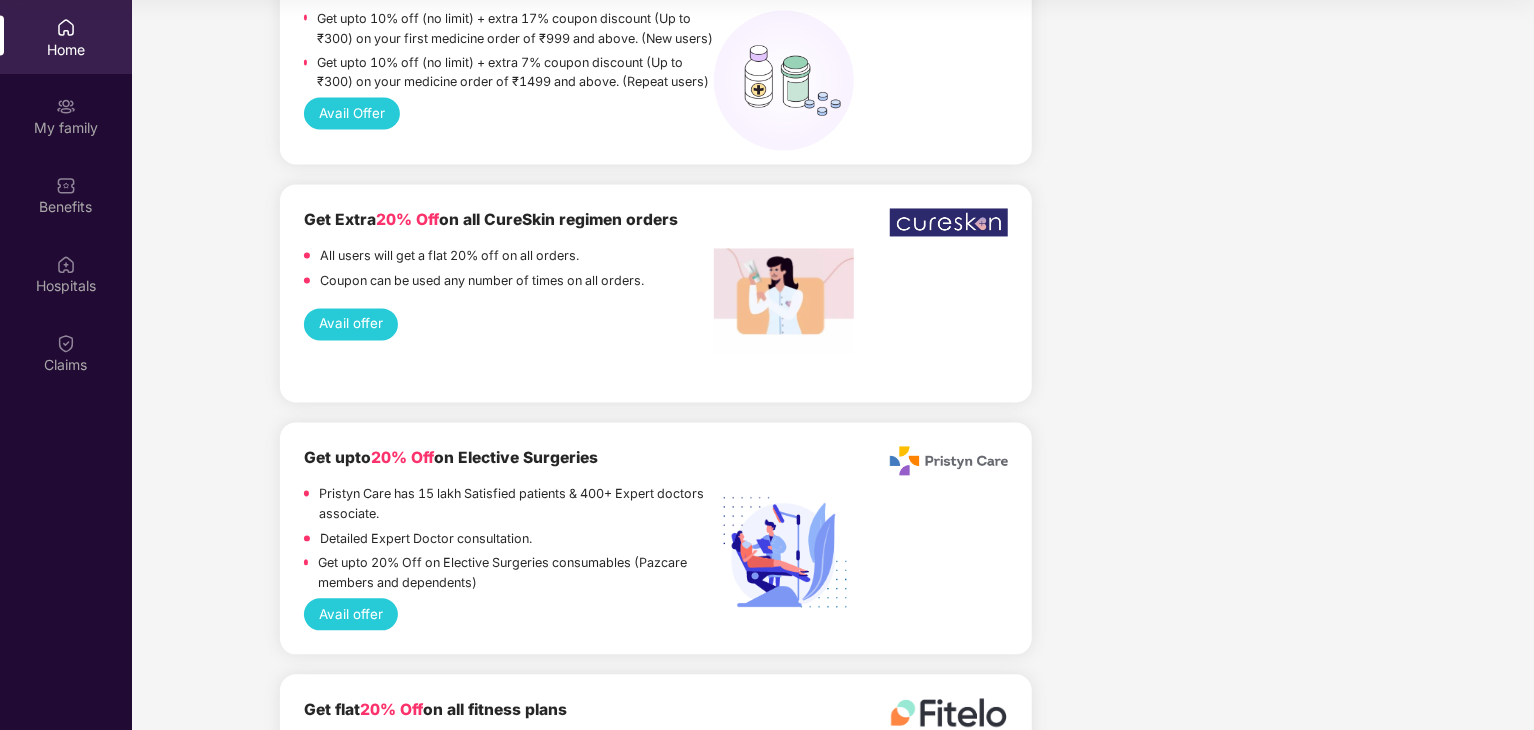 scroll, scrollTop: 1868, scrollLeft: 0, axis: vertical 